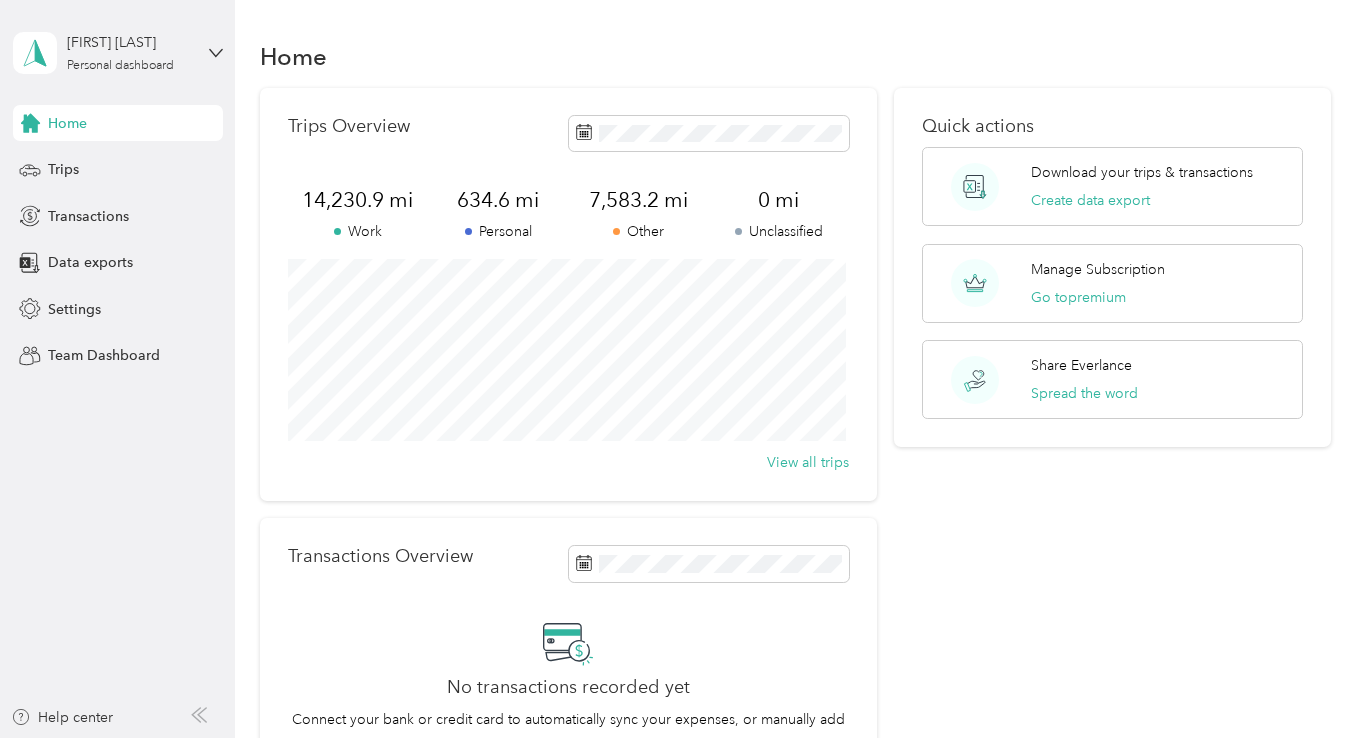 scroll, scrollTop: 0, scrollLeft: 0, axis: both 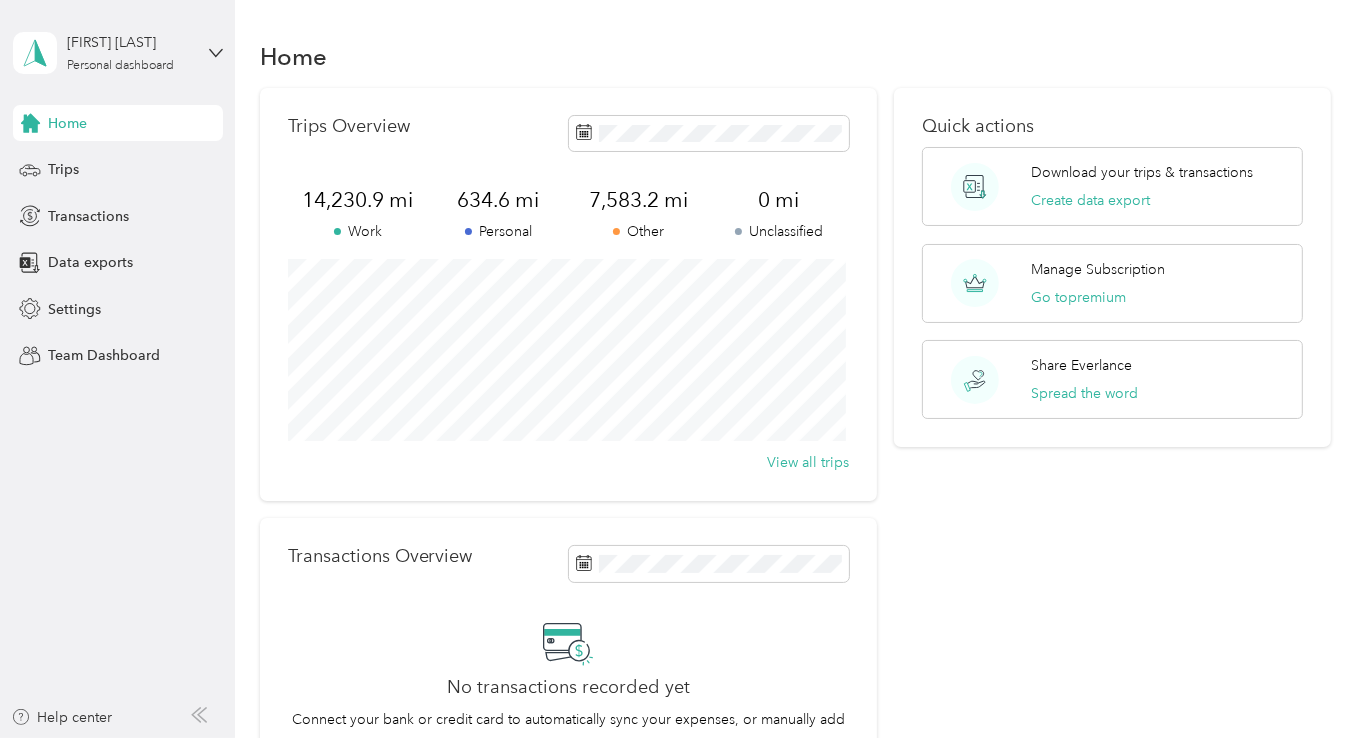 click on "Home" at bounding box center (67, 123) 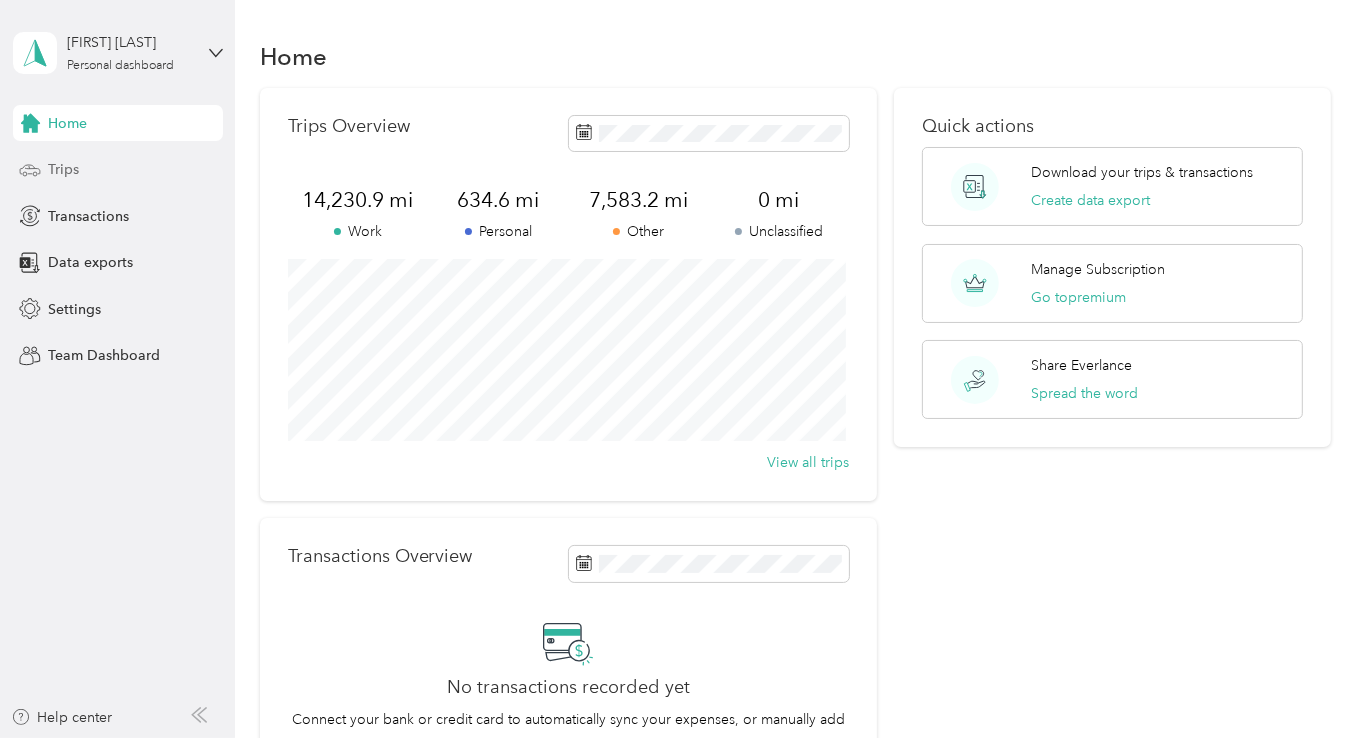 click on "Trips" at bounding box center [118, 170] 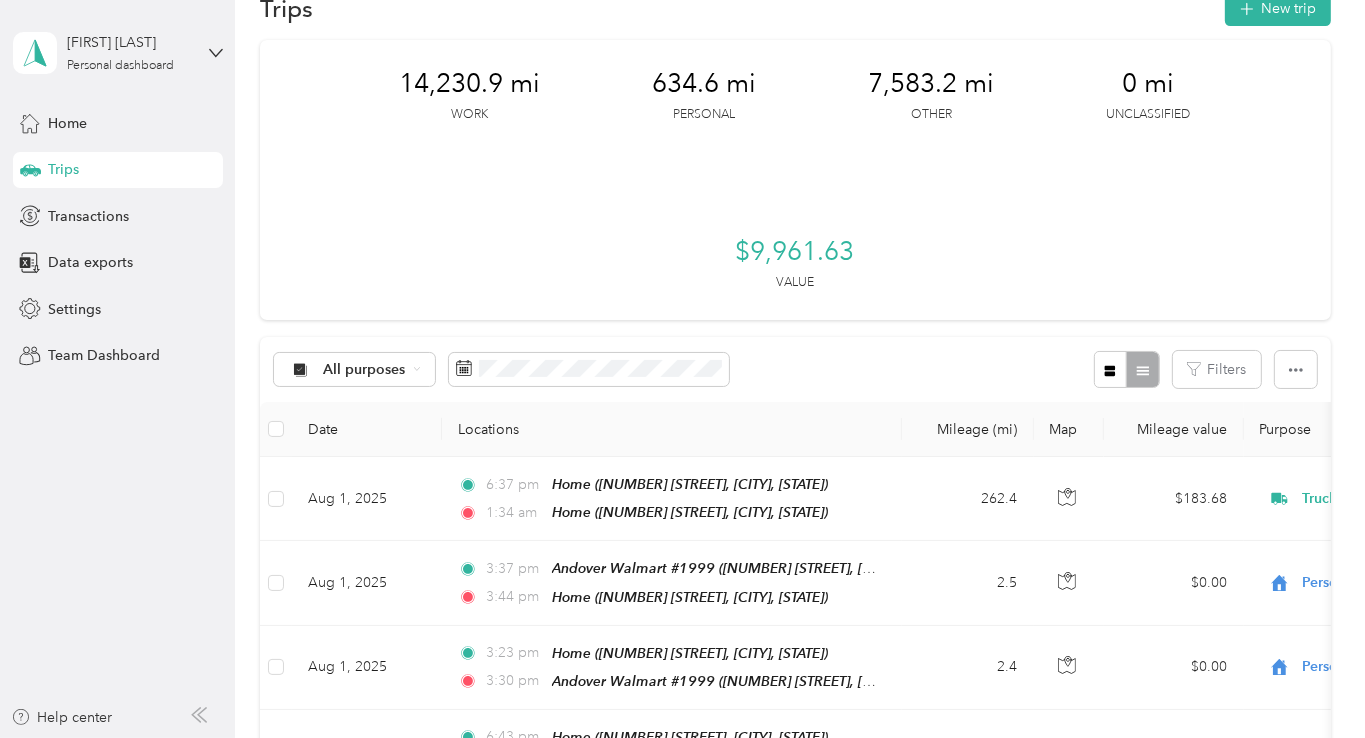 scroll, scrollTop: 0, scrollLeft: 0, axis: both 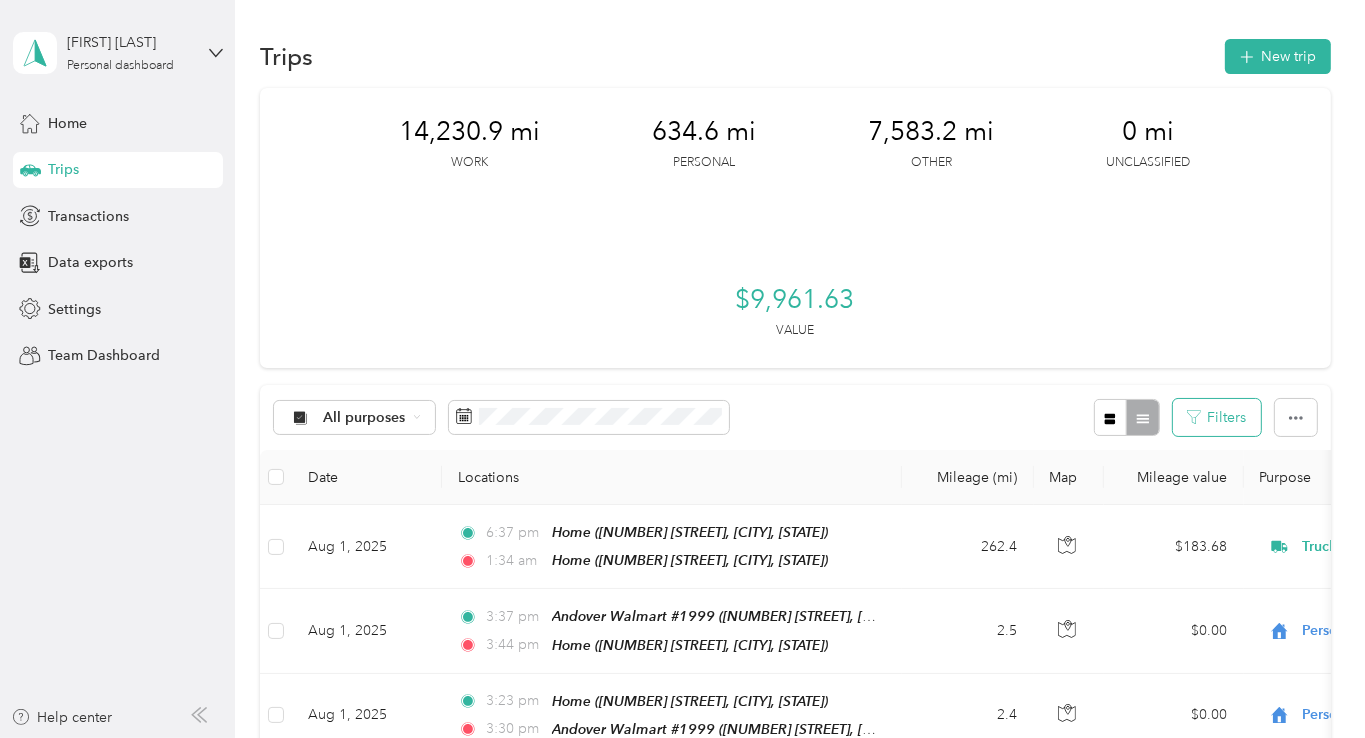 click on "Filters" at bounding box center (1217, 417) 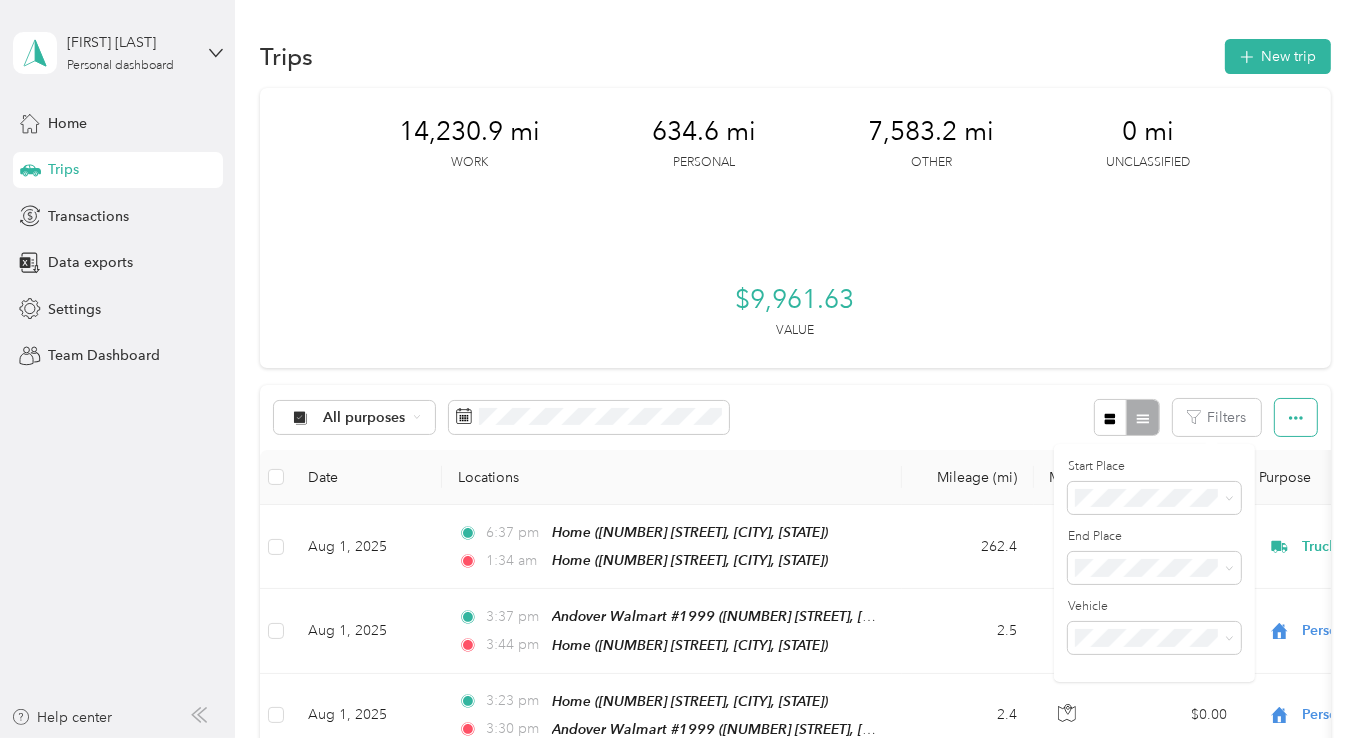 click 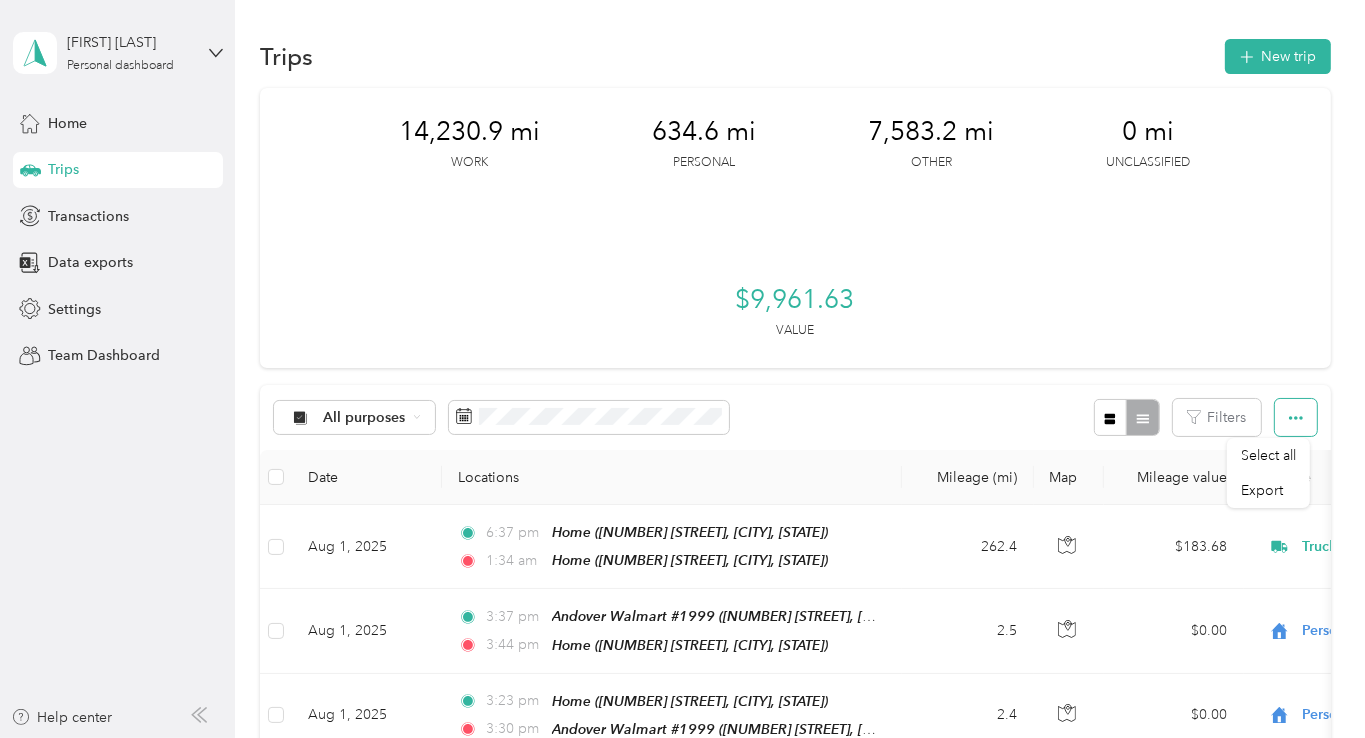 click 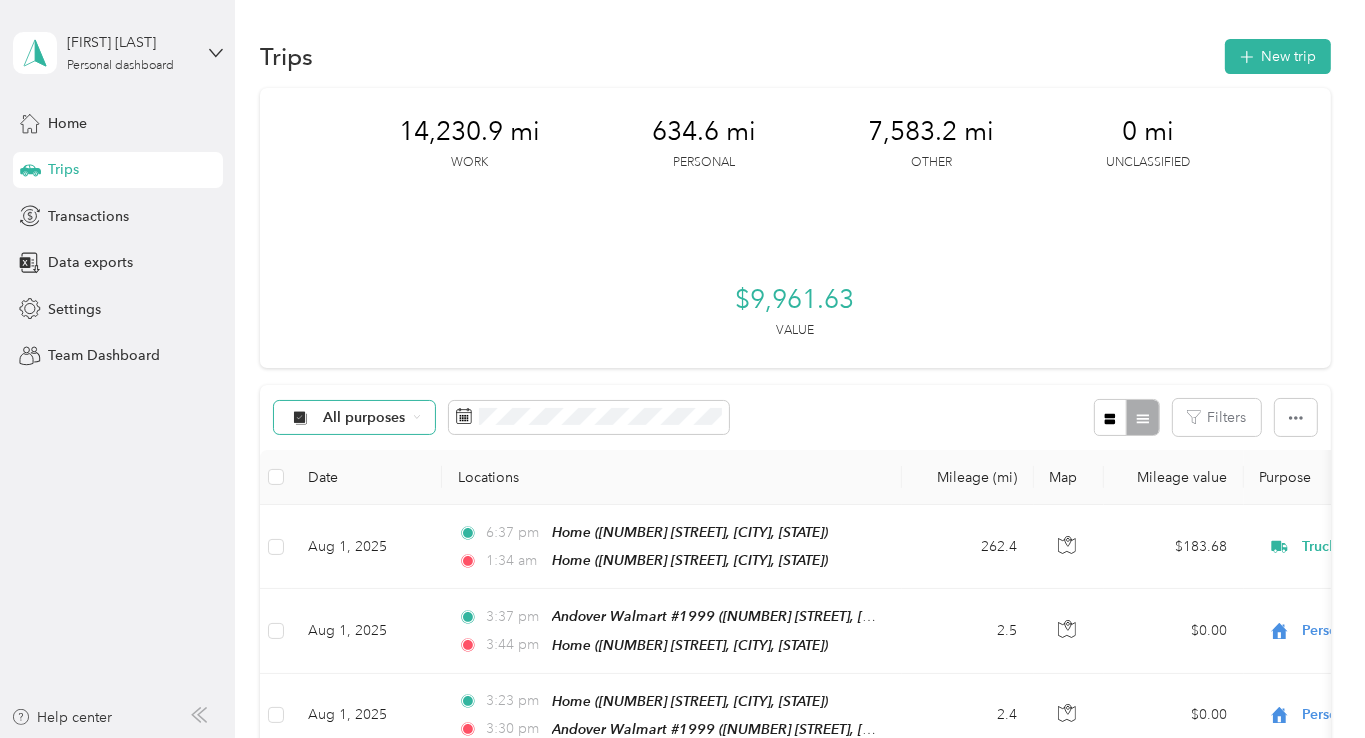 click on "All purposes" at bounding box center (364, 418) 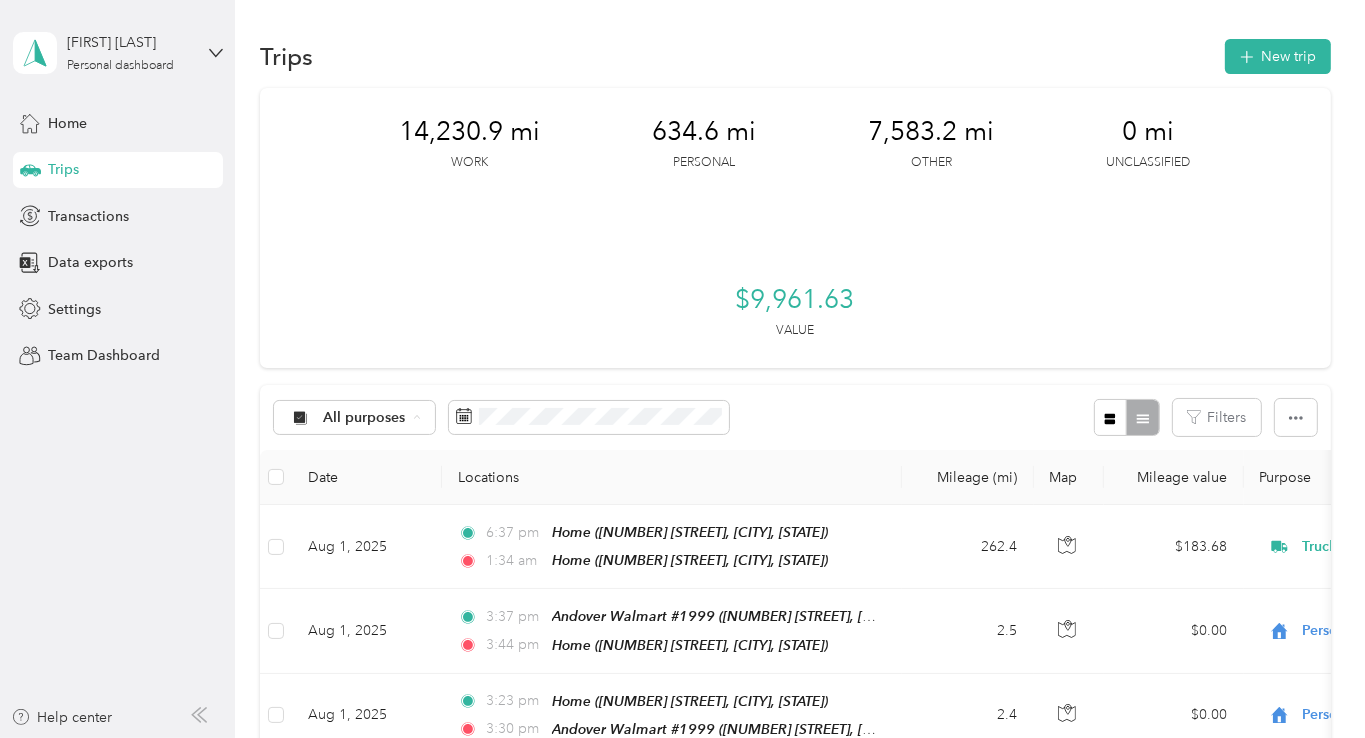 click on "Personal" at bounding box center (354, 558) 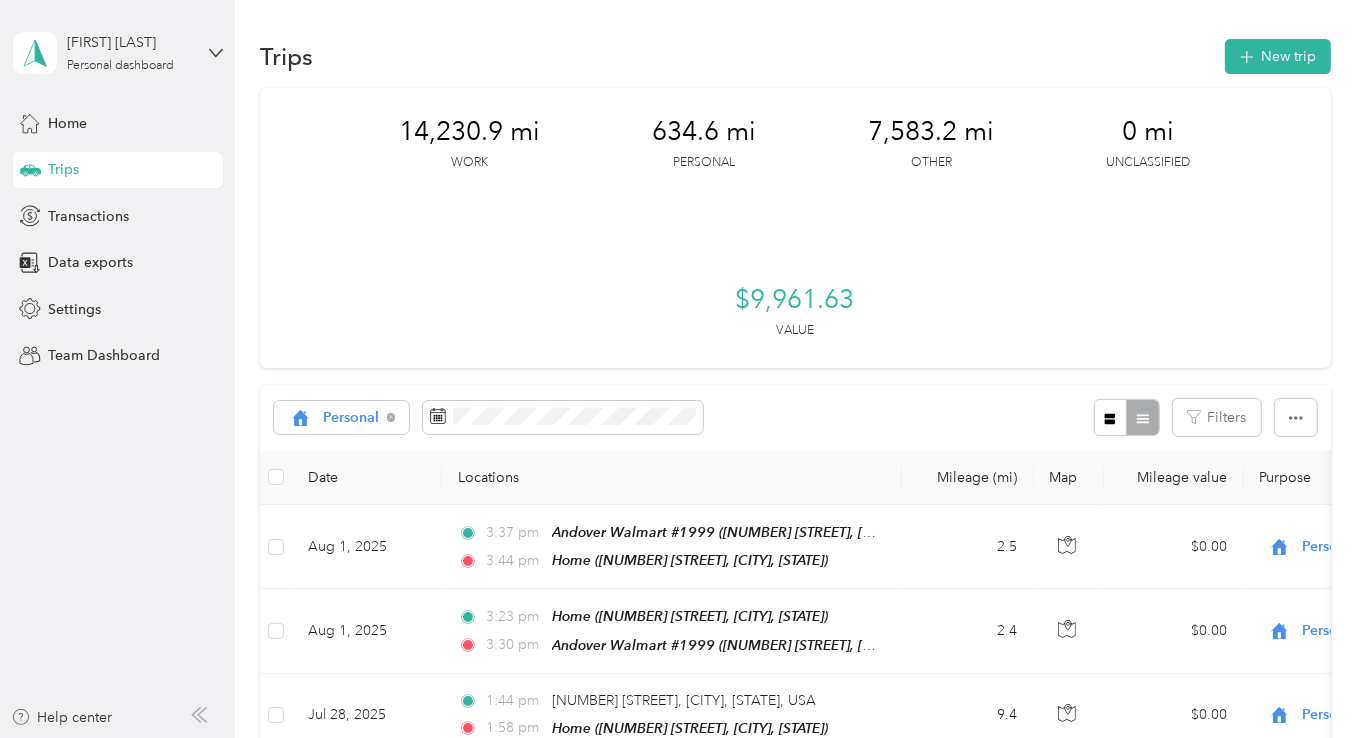 scroll, scrollTop: 100, scrollLeft: 0, axis: vertical 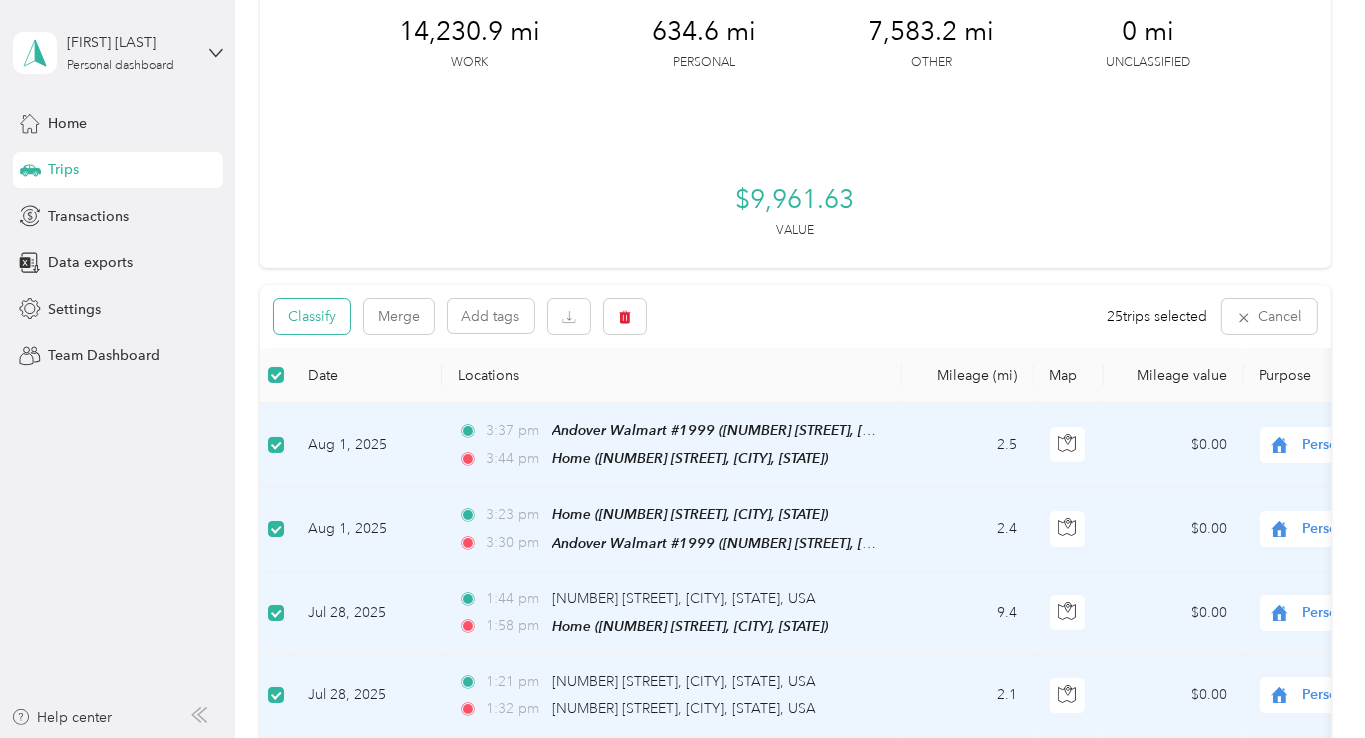 click on "Classify" at bounding box center (312, 316) 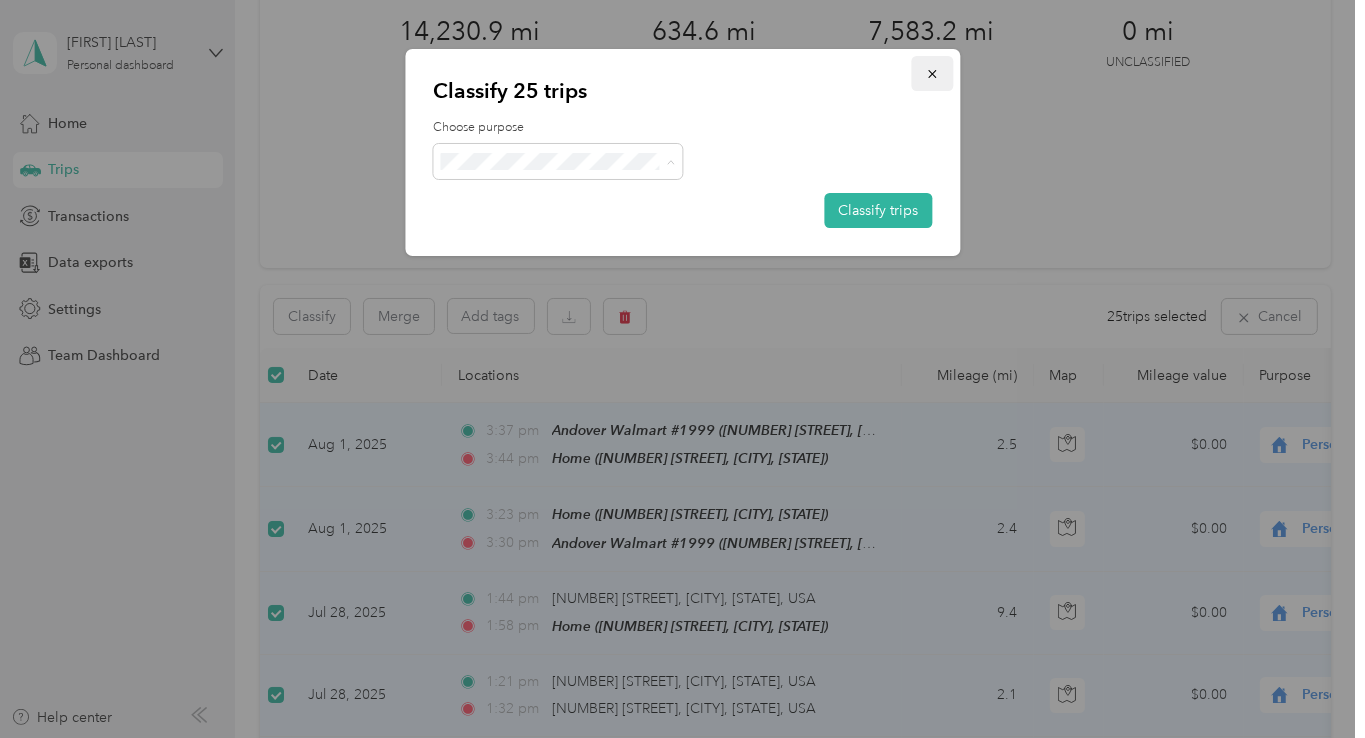 click at bounding box center [932, 73] 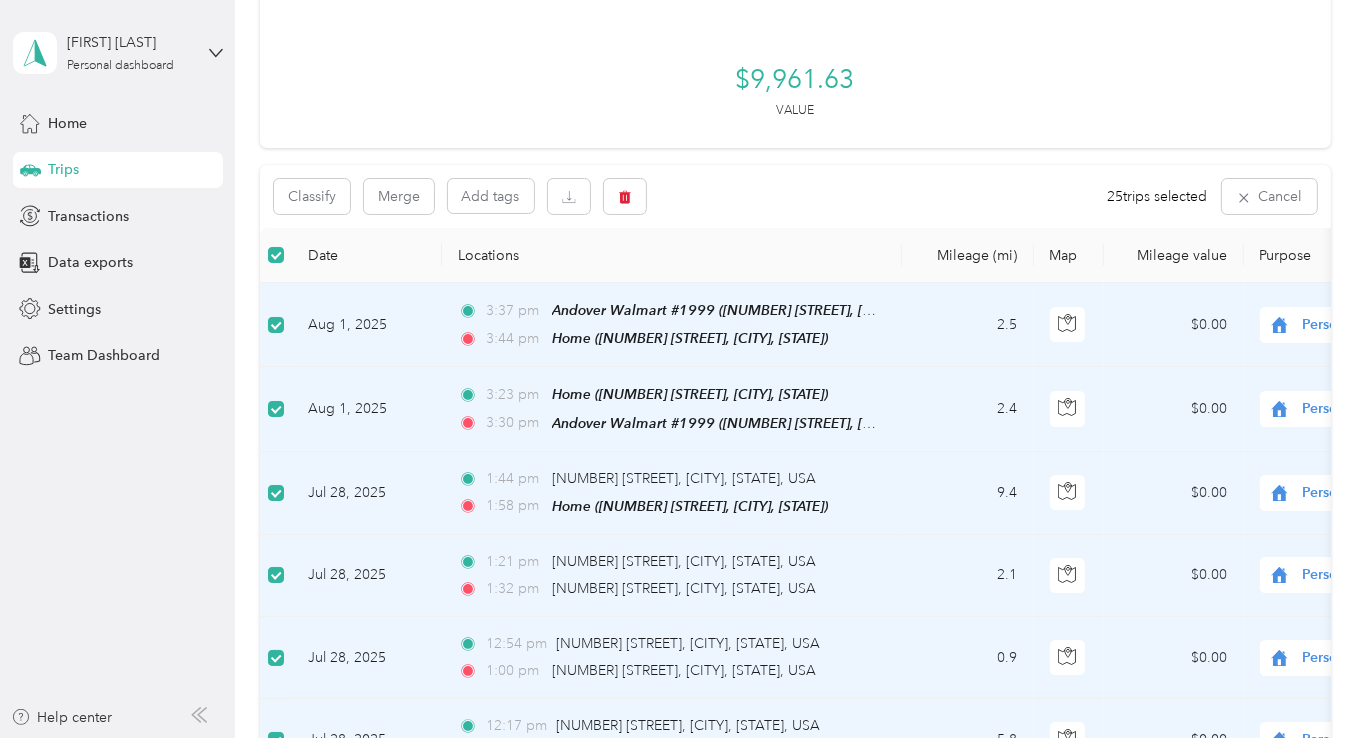 scroll, scrollTop: 300, scrollLeft: 0, axis: vertical 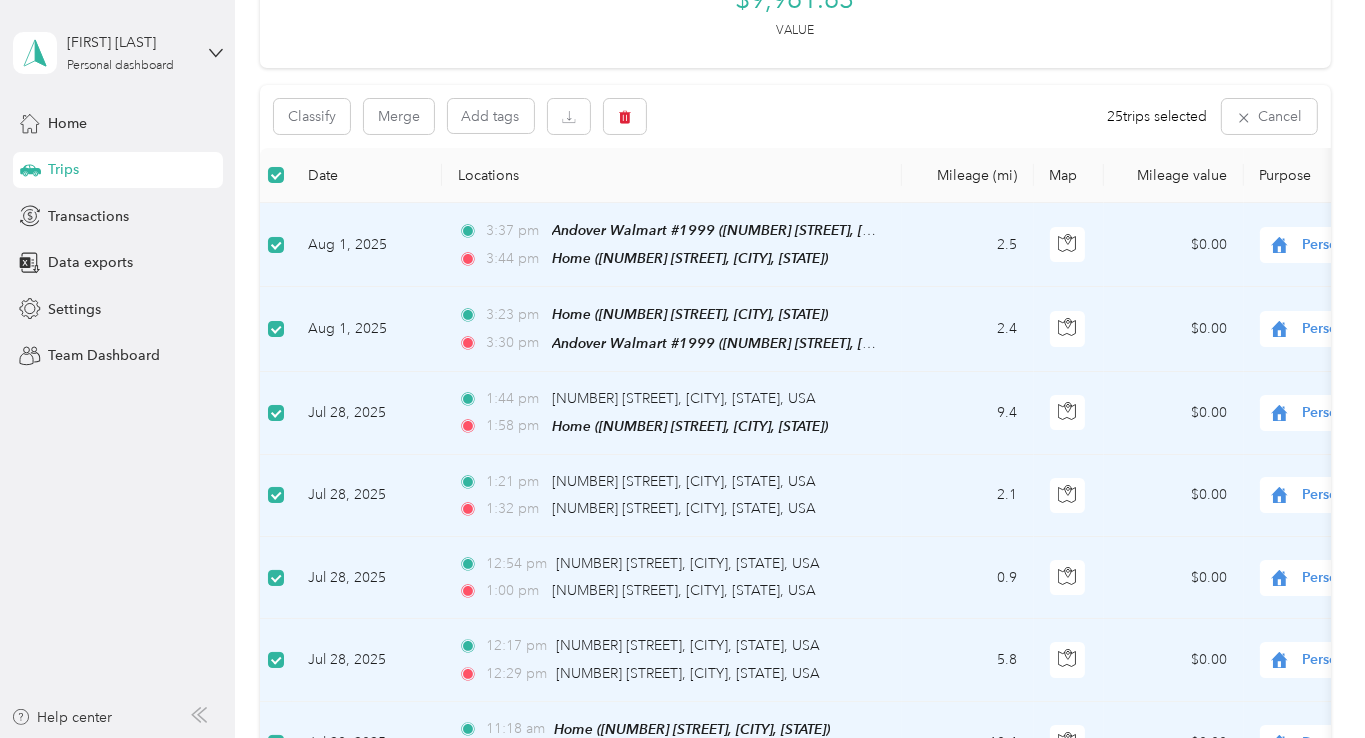drag, startPoint x: 1175, startPoint y: 238, endPoint x: 991, endPoint y: 107, distance: 225.86943 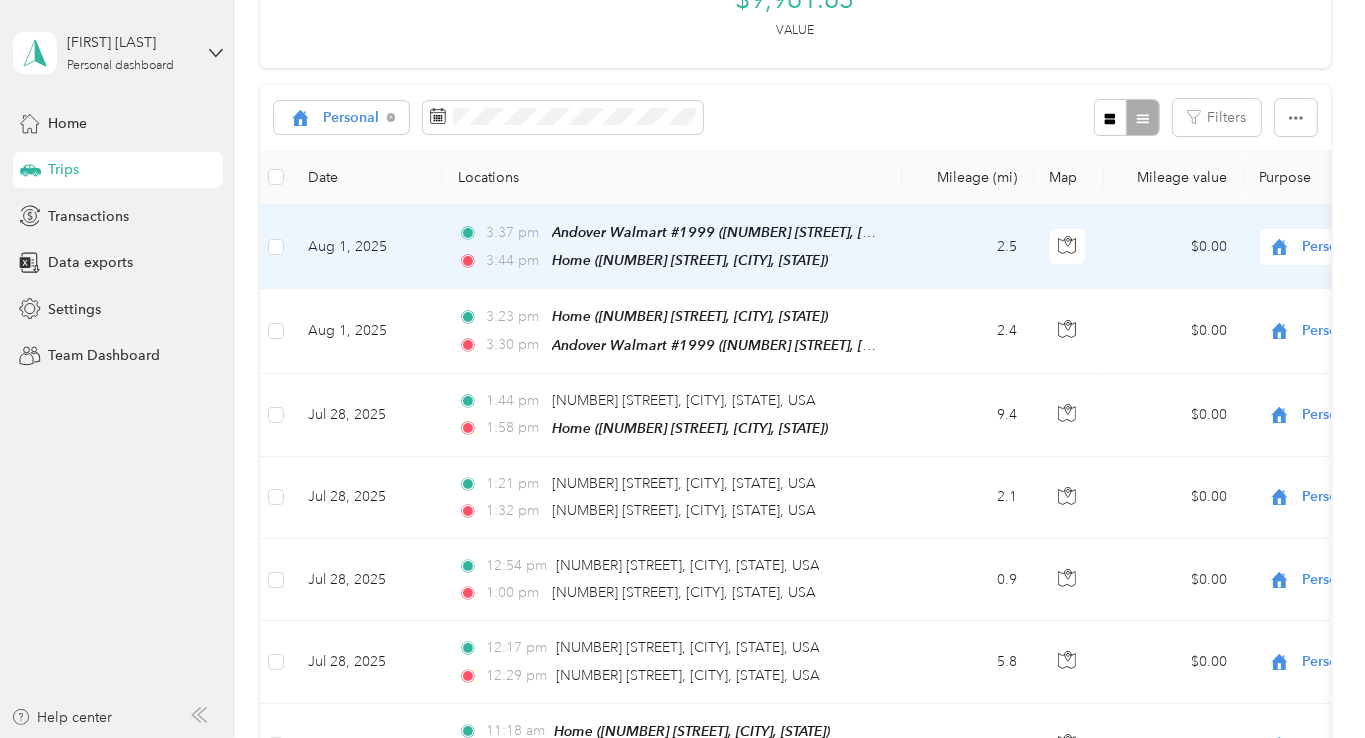 click on "Aug 1, 2025" at bounding box center (367, 247) 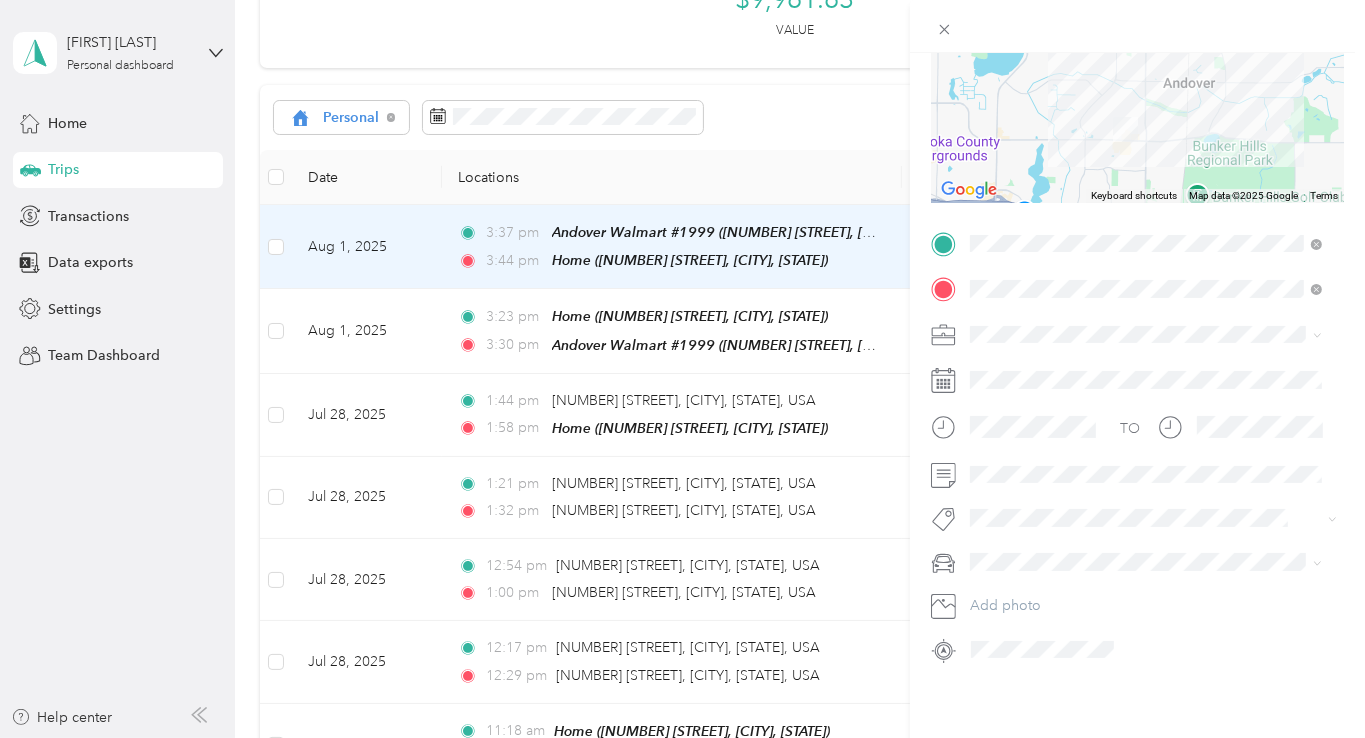 scroll, scrollTop: 265, scrollLeft: 0, axis: vertical 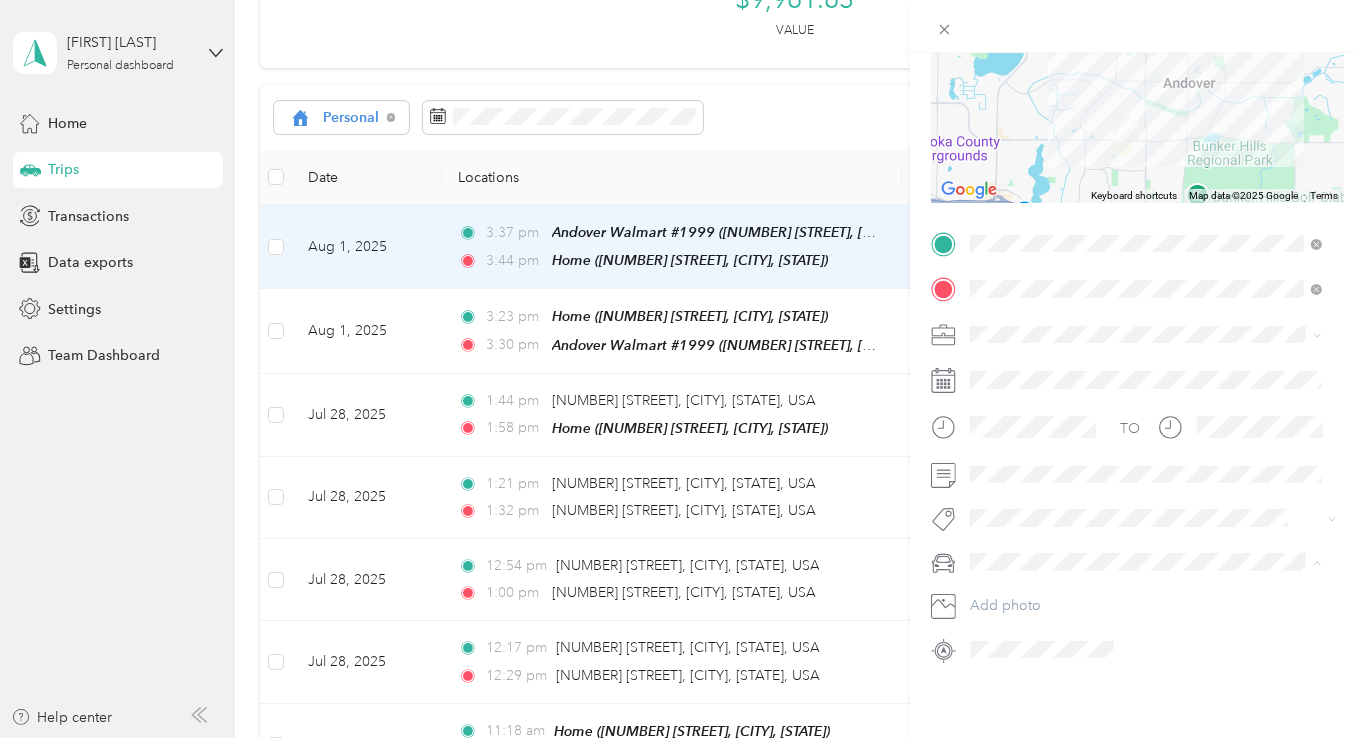 click on "Sienna  Toyota" at bounding box center [1021, 616] 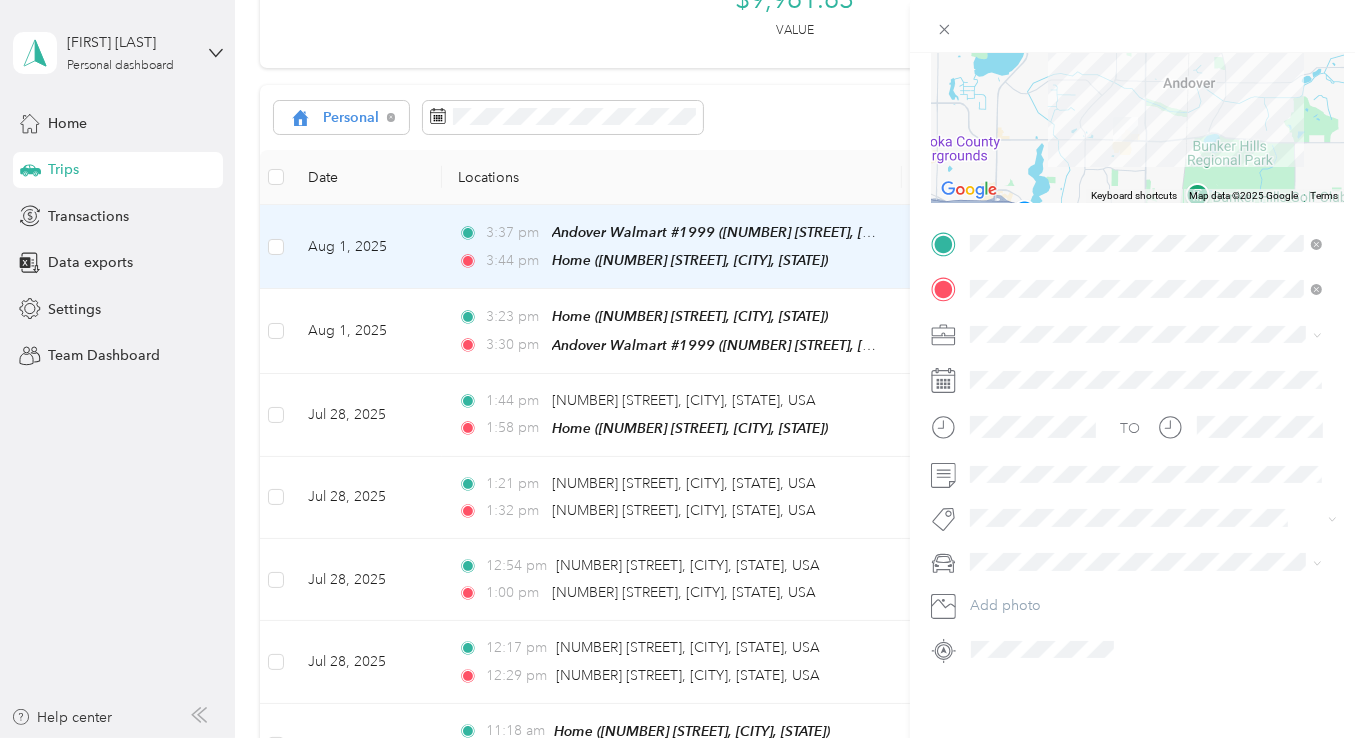 click on "Trip details Save This trip cannot be edited because it is either under review, approved, or paid. Contact your Team Manager to edit it. Miles To navigate the map with touch gestures double-tap and hold your finger on the map, then drag the map. ← Move left → Move right ↑ Move up ↓ Move down + Zoom in - Zoom out Home Jump left by 75% End Jump right by 75% Page Up Jump up by 75% Page Down Jump down by 75% Keyboard shortcuts Map Data Map data ©2025 Google Map data ©2025 Google 2 km  Click to toggle between metric and imperial units Terms Report a map error TO Add photo" at bounding box center [682, 369] 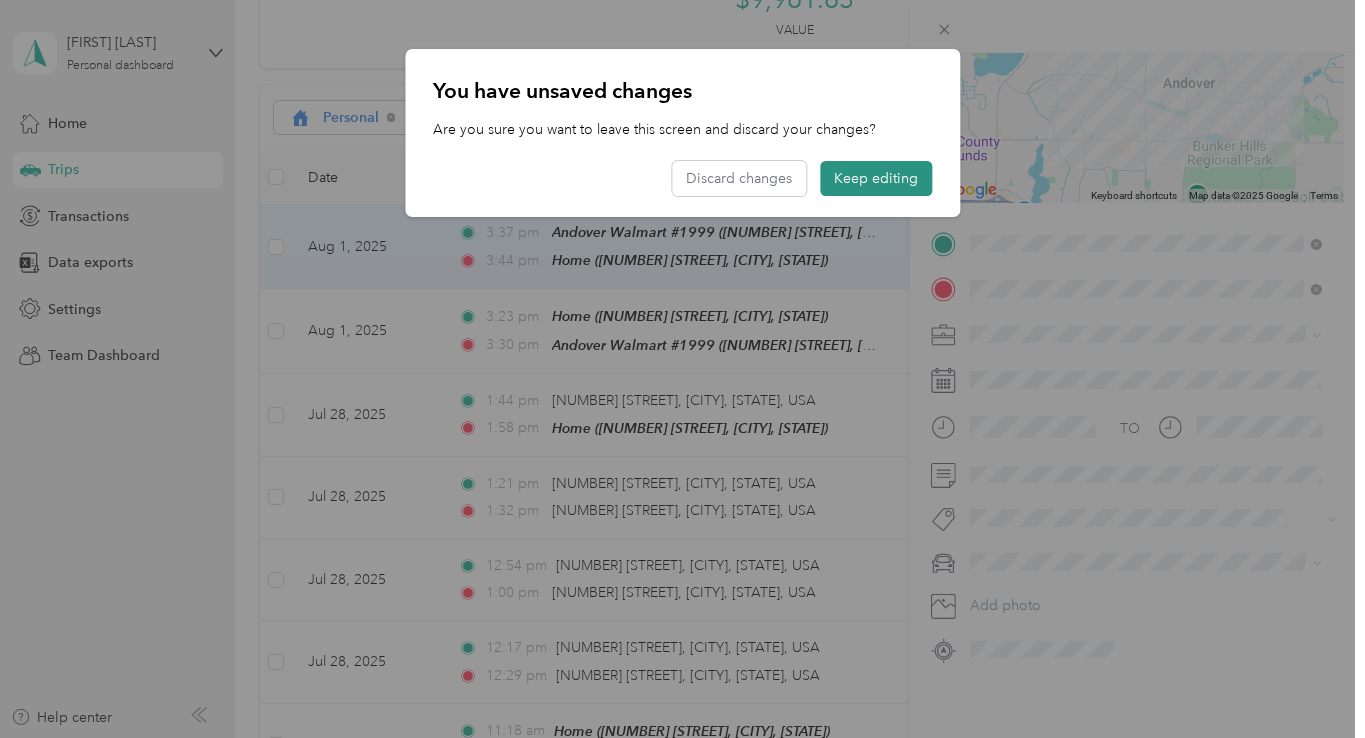 click on "Keep editing" at bounding box center (876, 178) 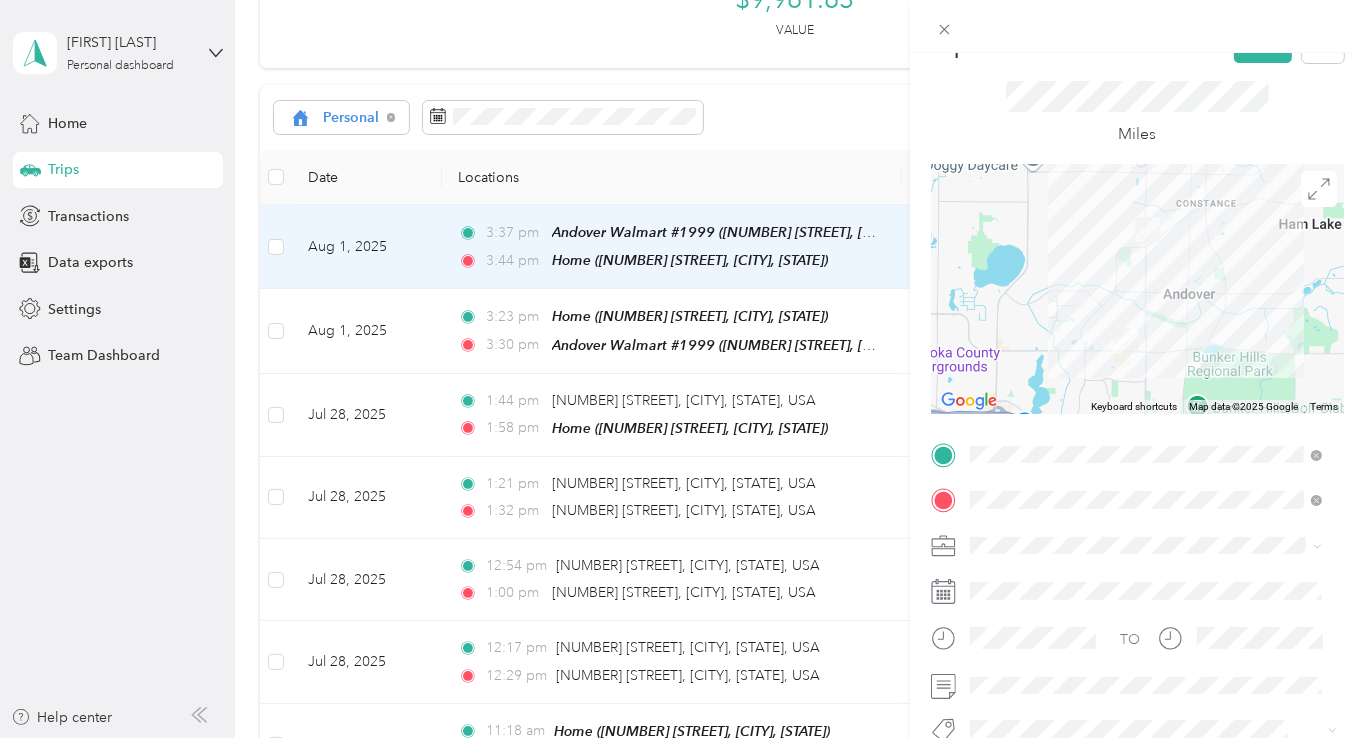 scroll, scrollTop: 0, scrollLeft: 0, axis: both 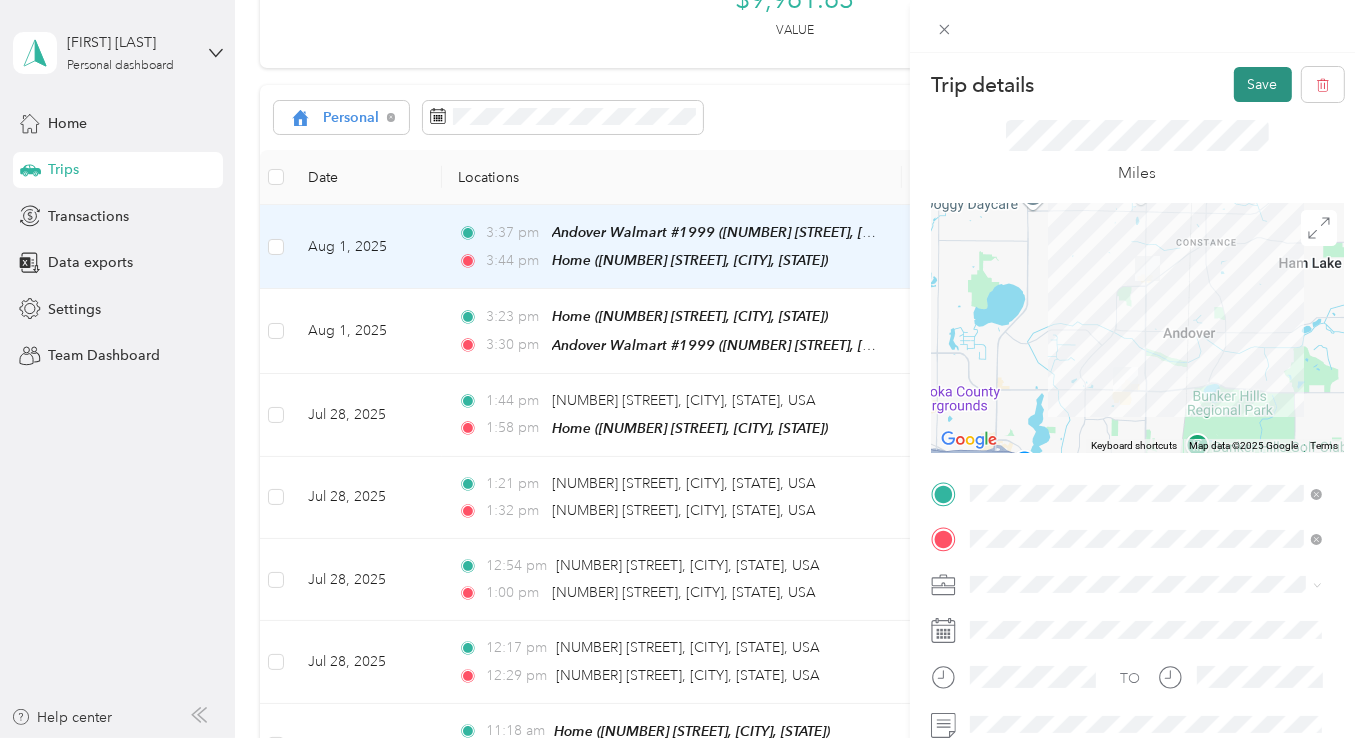 click on "Save" at bounding box center [1263, 84] 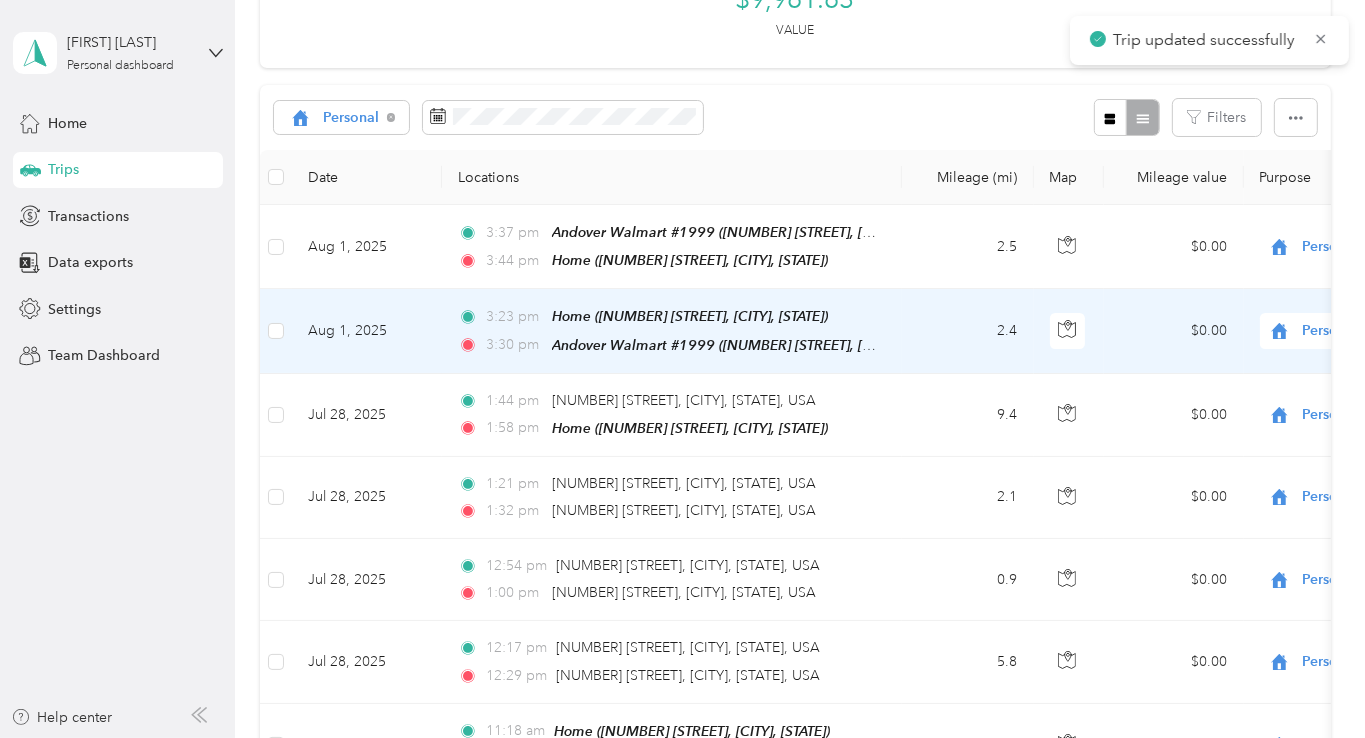 click on "Aug 1, 2025" at bounding box center [367, 331] 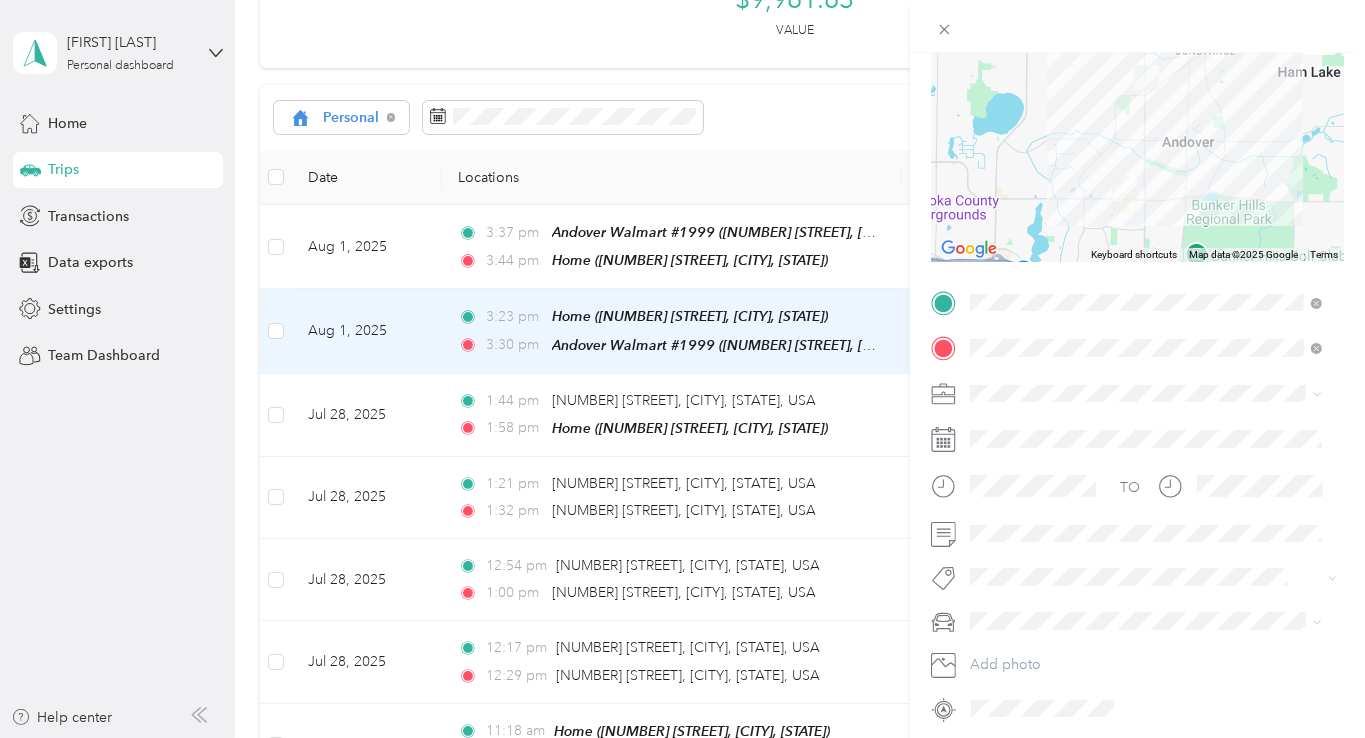 scroll, scrollTop: 265, scrollLeft: 0, axis: vertical 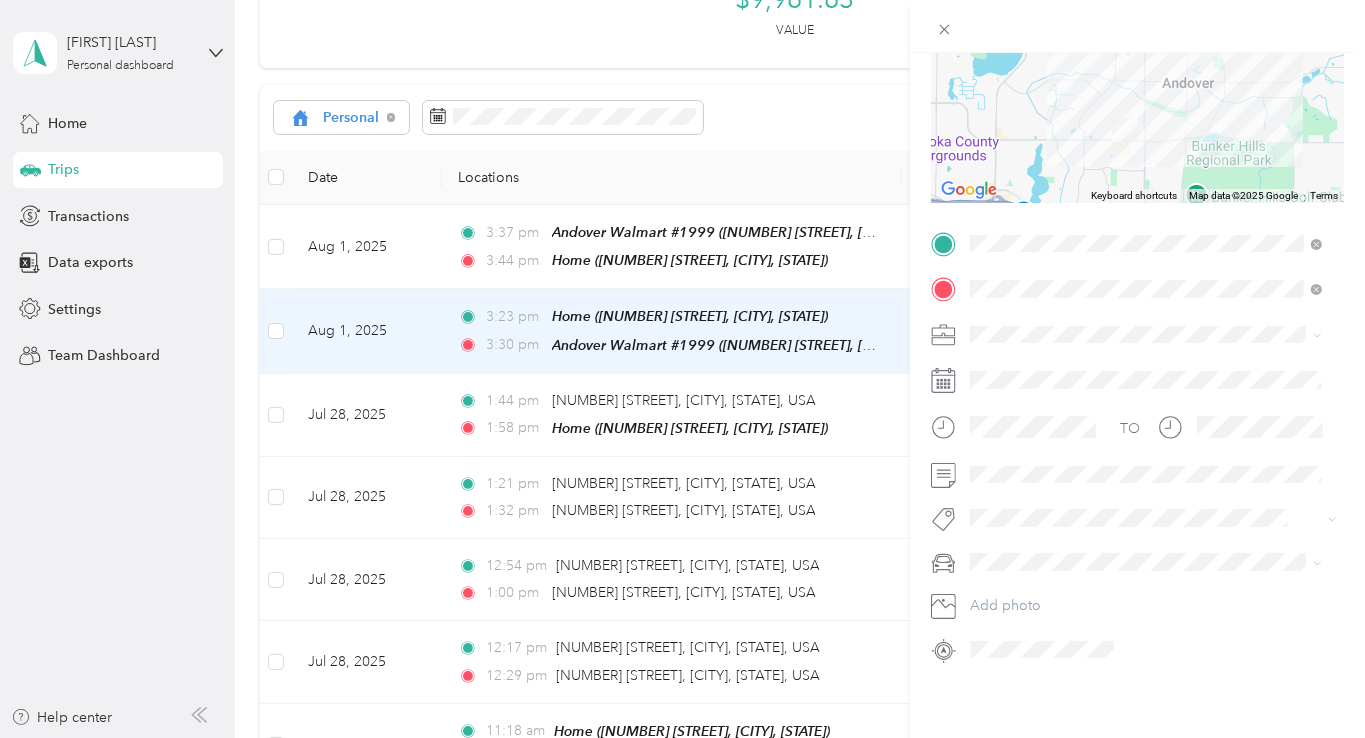 click on "Sienna  Toyota" at bounding box center (1021, 614) 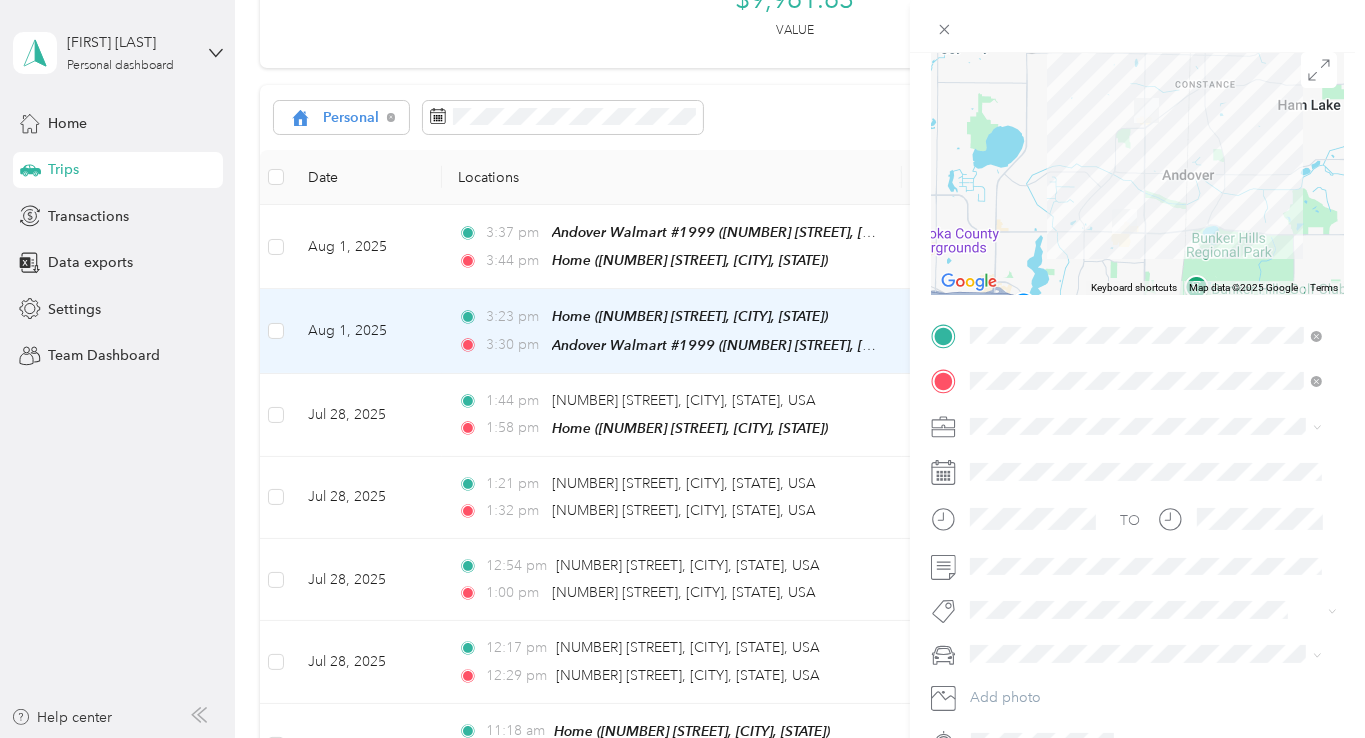 scroll, scrollTop: 0, scrollLeft: 0, axis: both 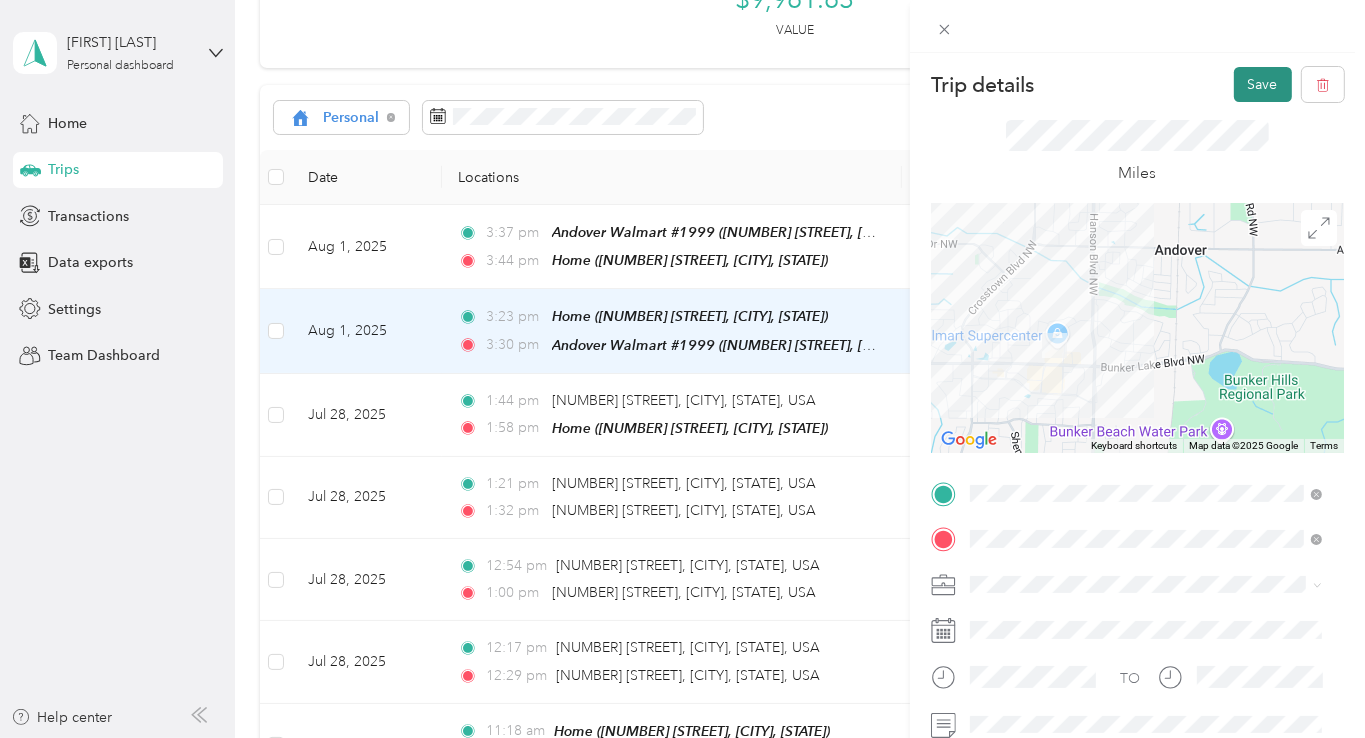 click on "Save" at bounding box center [1263, 84] 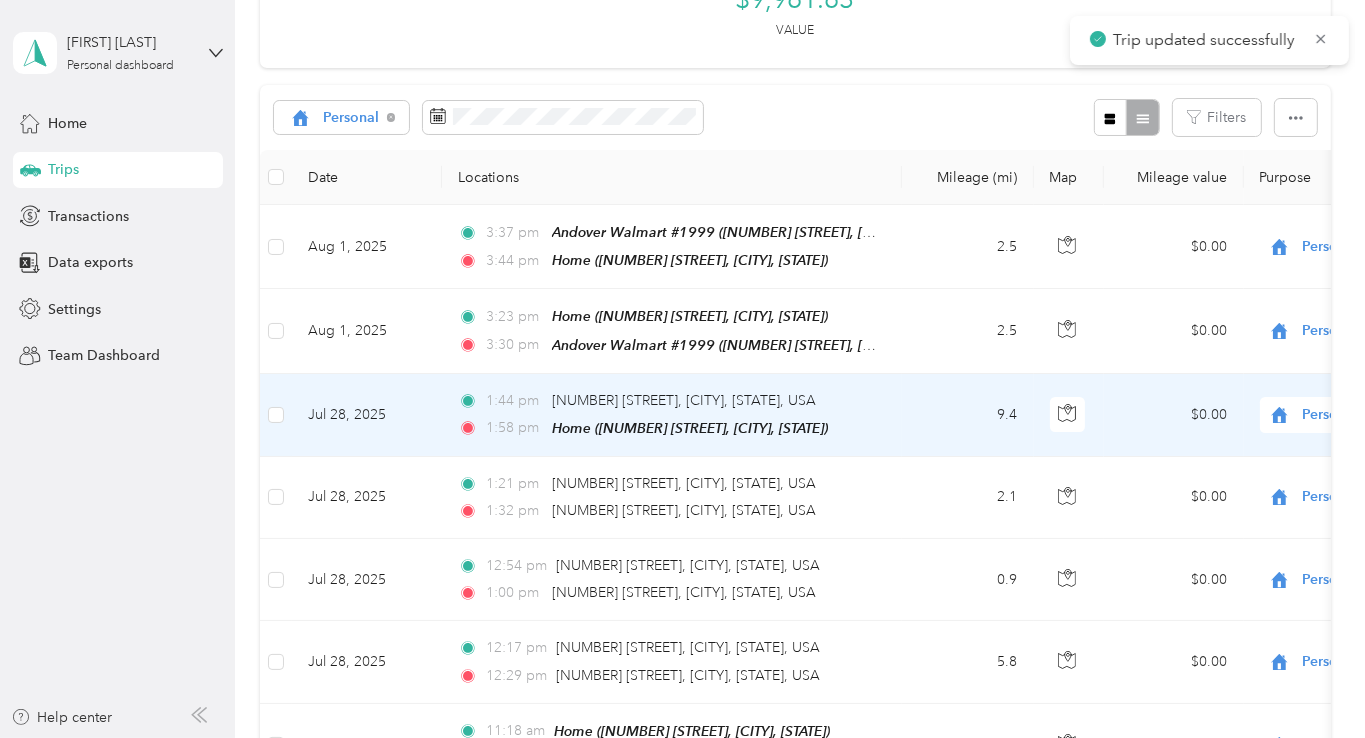 click on "Jul 28, 2025" at bounding box center (367, 415) 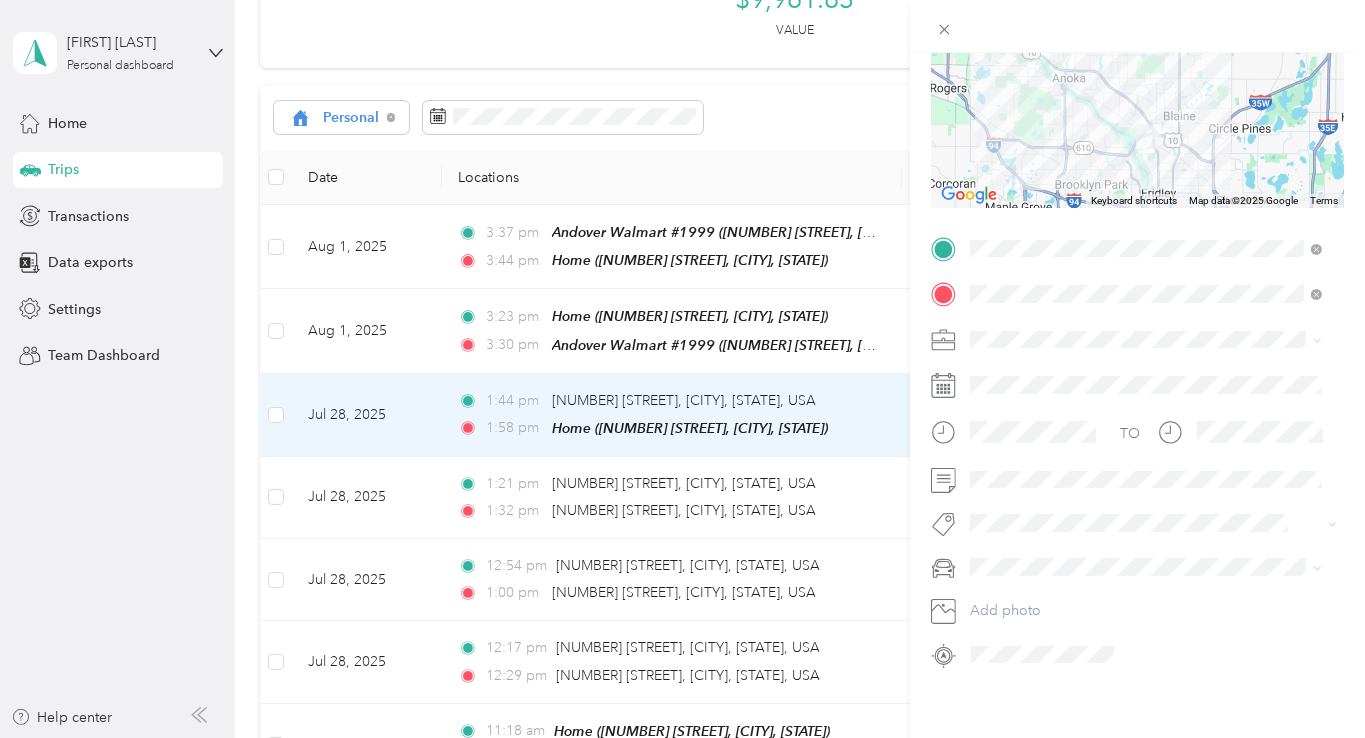 scroll, scrollTop: 265, scrollLeft: 0, axis: vertical 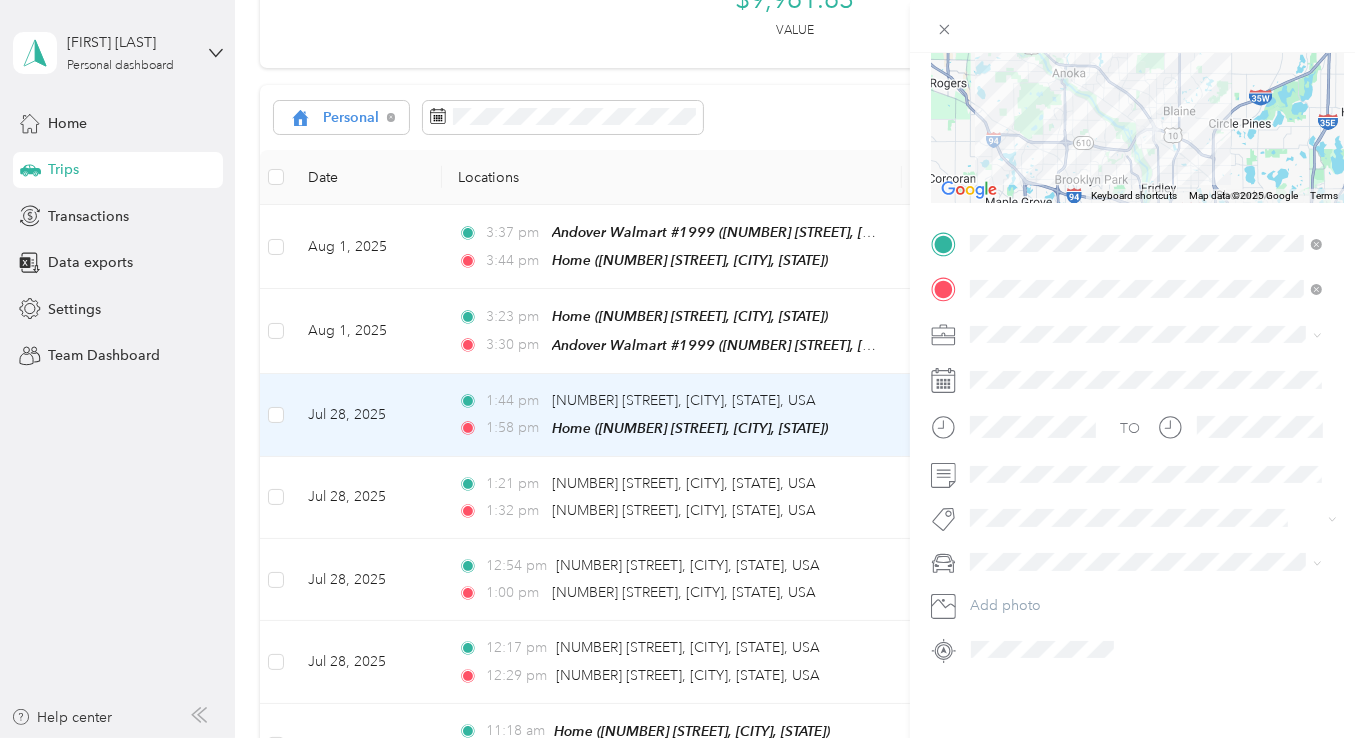 click on "Trip details Save This trip cannot be edited because it is either under review, approved, or paid. Contact your Team Manager to edit it. Miles To navigate the map with touch gestures double-tap and hold your finger on the map, then drag the map. ← Move left → Move right ↑ Move up ↓ Move down + Zoom in - Zoom out Home Jump left by [NUMBER]% End Jump right by [NUMBER]% Page Up Jump up by [NUMBER]% Page Down Jump down by [NUMBER]% Keyboard shortcuts Map Data Map data ©[YEAR] Google Map data ©[YEAR] Google [NUMBER] km  Click to toggle between metric and imperial units Terms Report a map error TO Add photo" at bounding box center (682, 369) 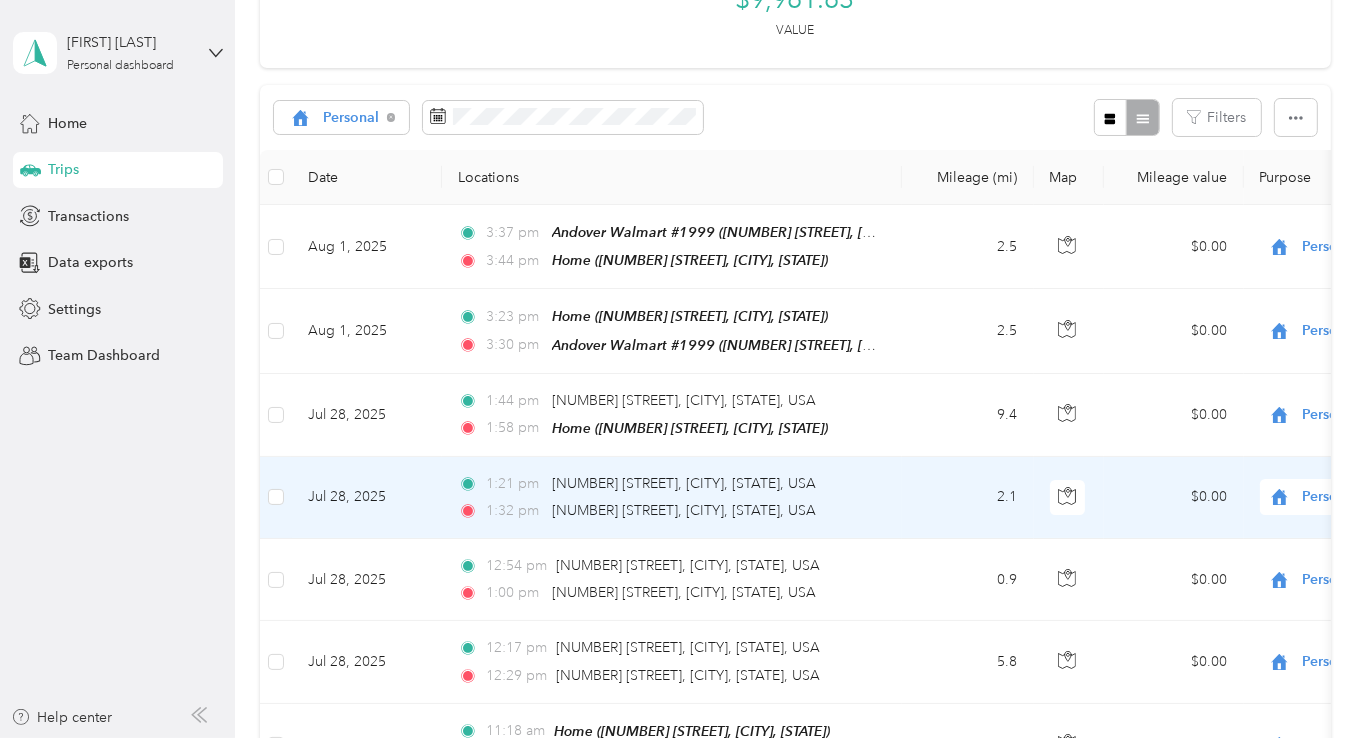 click on "Jul 28, 2025" at bounding box center (367, 498) 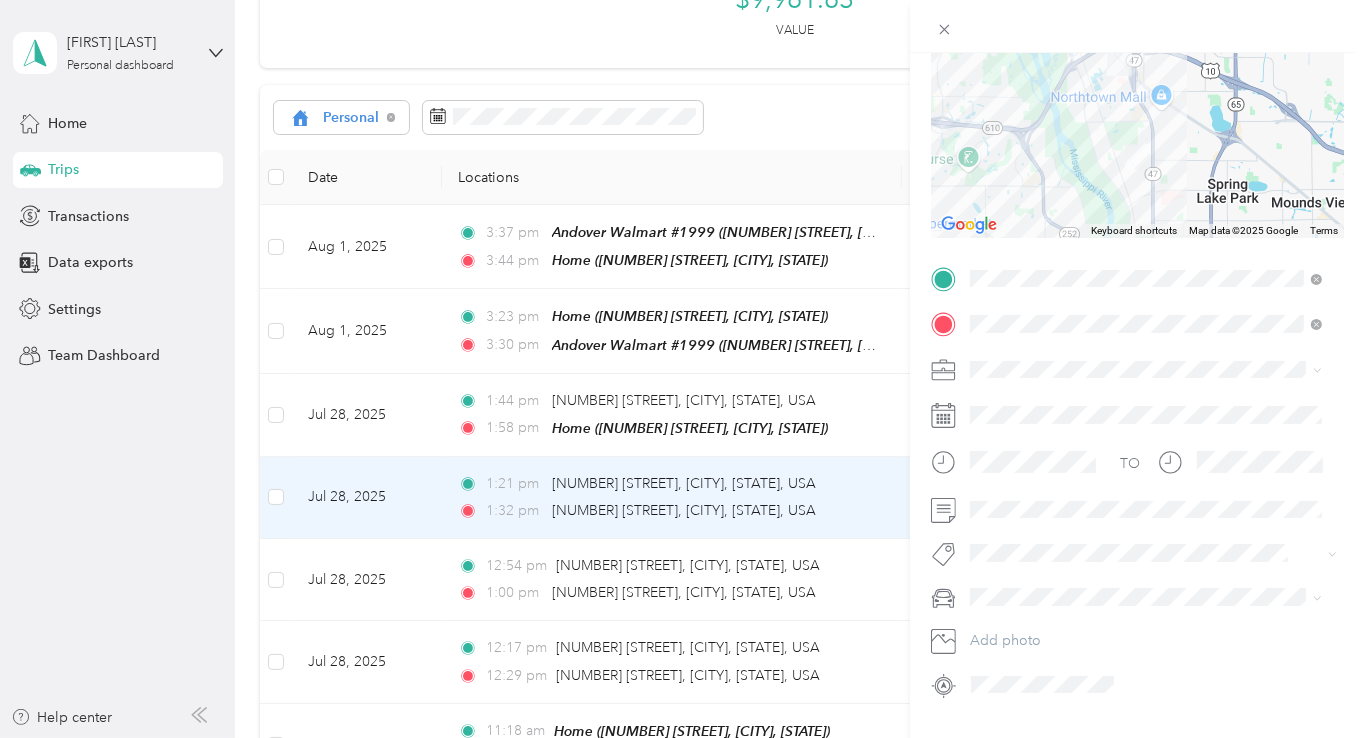 scroll, scrollTop: 265, scrollLeft: 0, axis: vertical 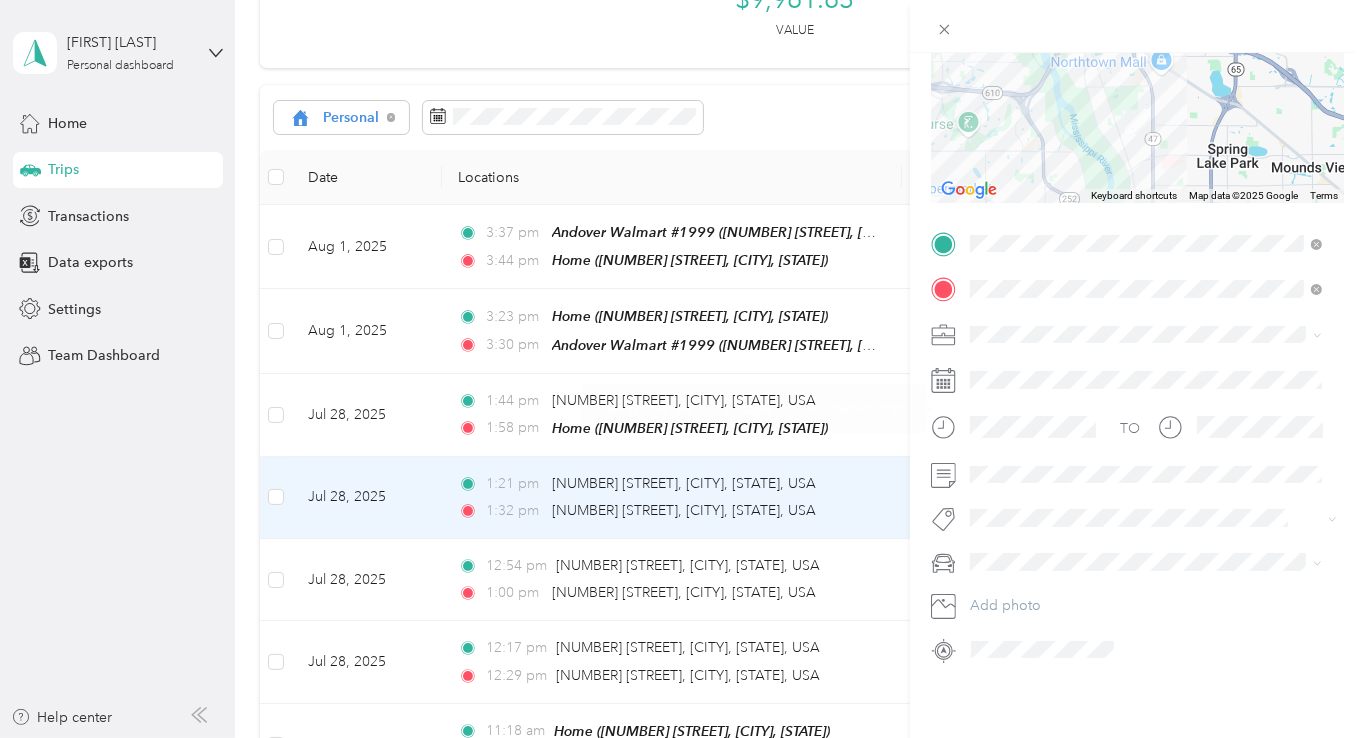 click on "Trip details Save This trip cannot be edited because it is either under review, approved, or paid. Contact your Team Manager to edit it. Miles To navigate the map with touch gestures double-tap and hold your finger on the map, then drag the map. ← Move left → Move right ↑ Move up ↓ Move down + Zoom in - Zoom out Home Jump left by 75% End Jump right by 75% Page Up Jump up by 75% Page Down Jump down by 75% Keyboard shortcuts Map Data Map data ©2025 Google Map data ©2025 Google 2 km  Click to toggle between metric and imperial units Terms Report a map error TO Add photo" at bounding box center (682, 369) 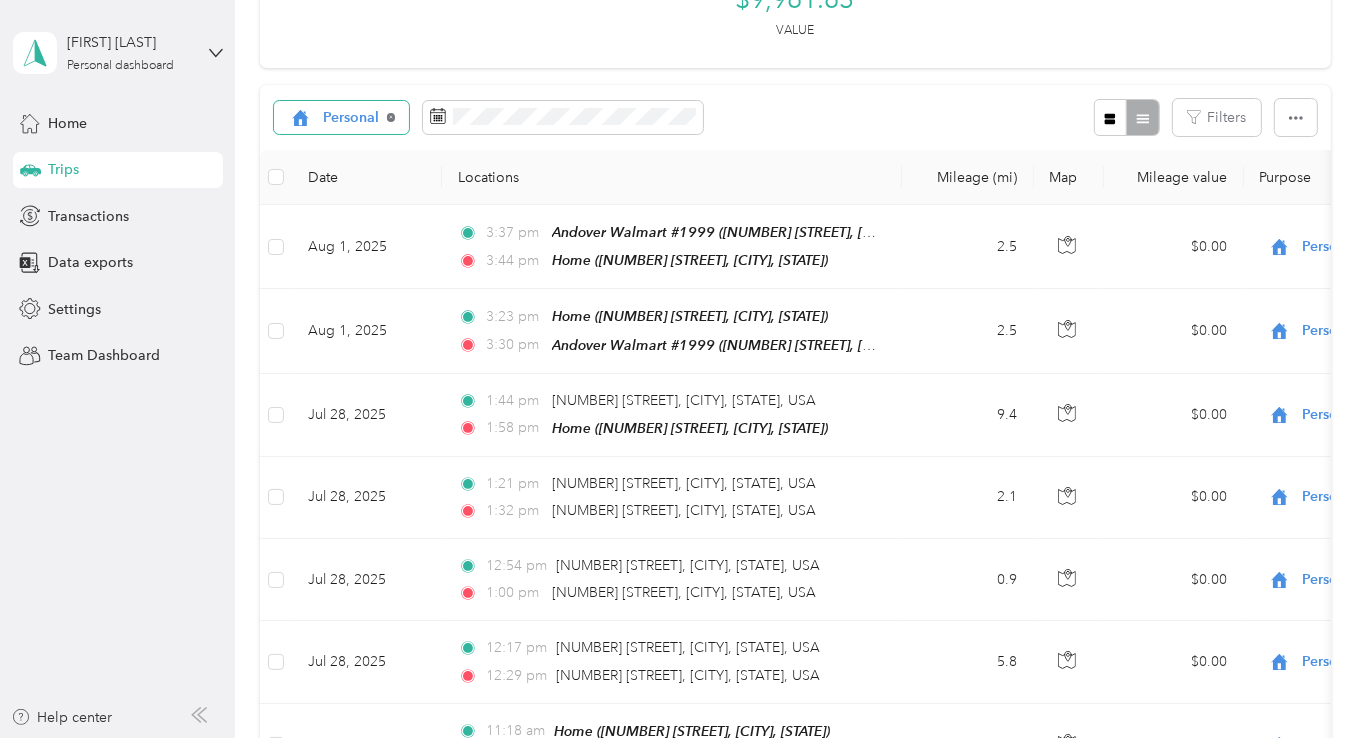 click 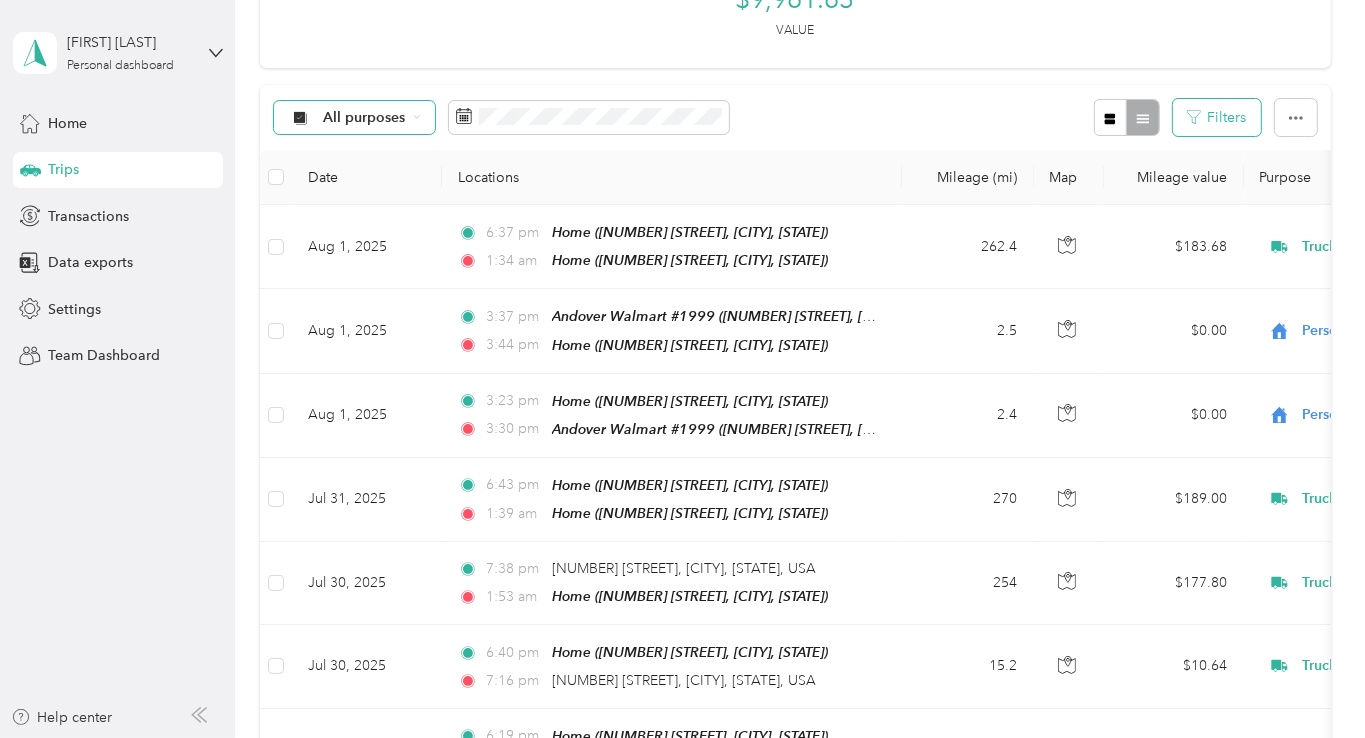 click on "Filters" at bounding box center (1217, 117) 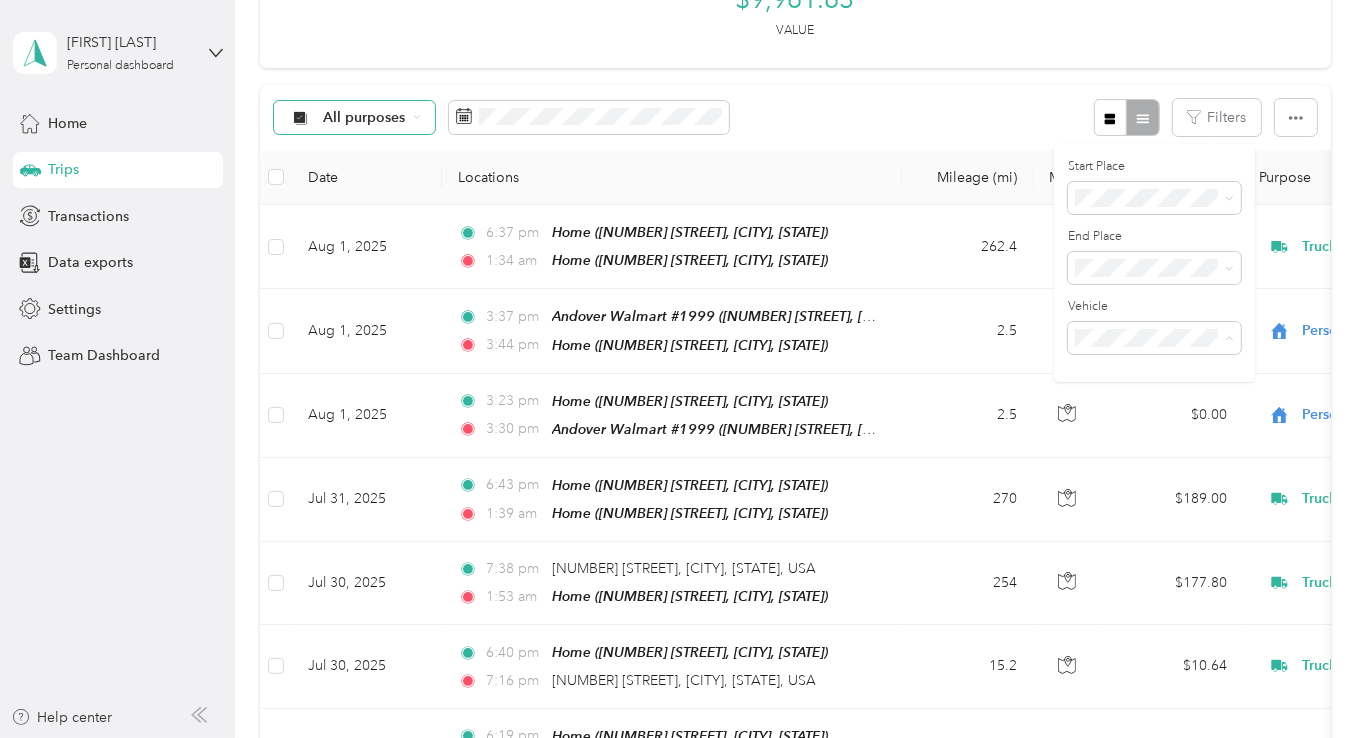 click on "Vehicle #3604071" at bounding box center (1154, 408) 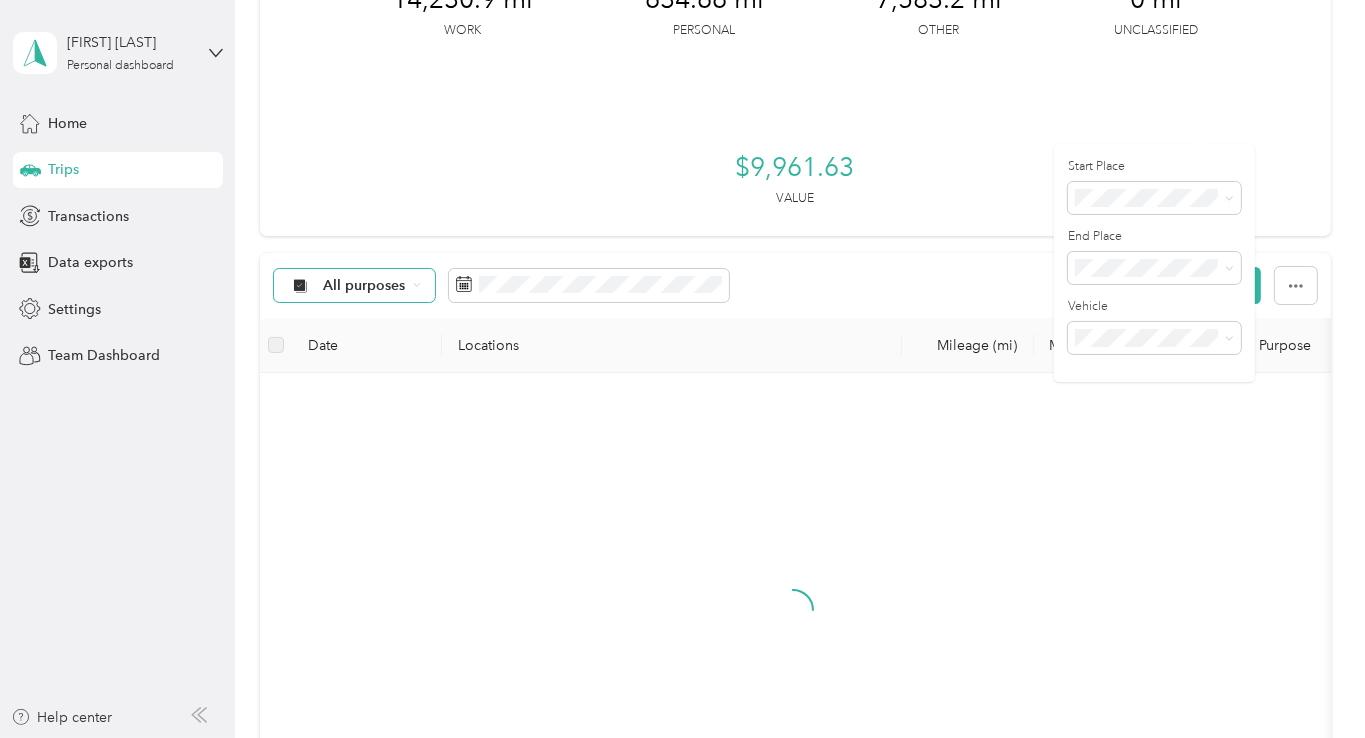 scroll, scrollTop: 300, scrollLeft: 0, axis: vertical 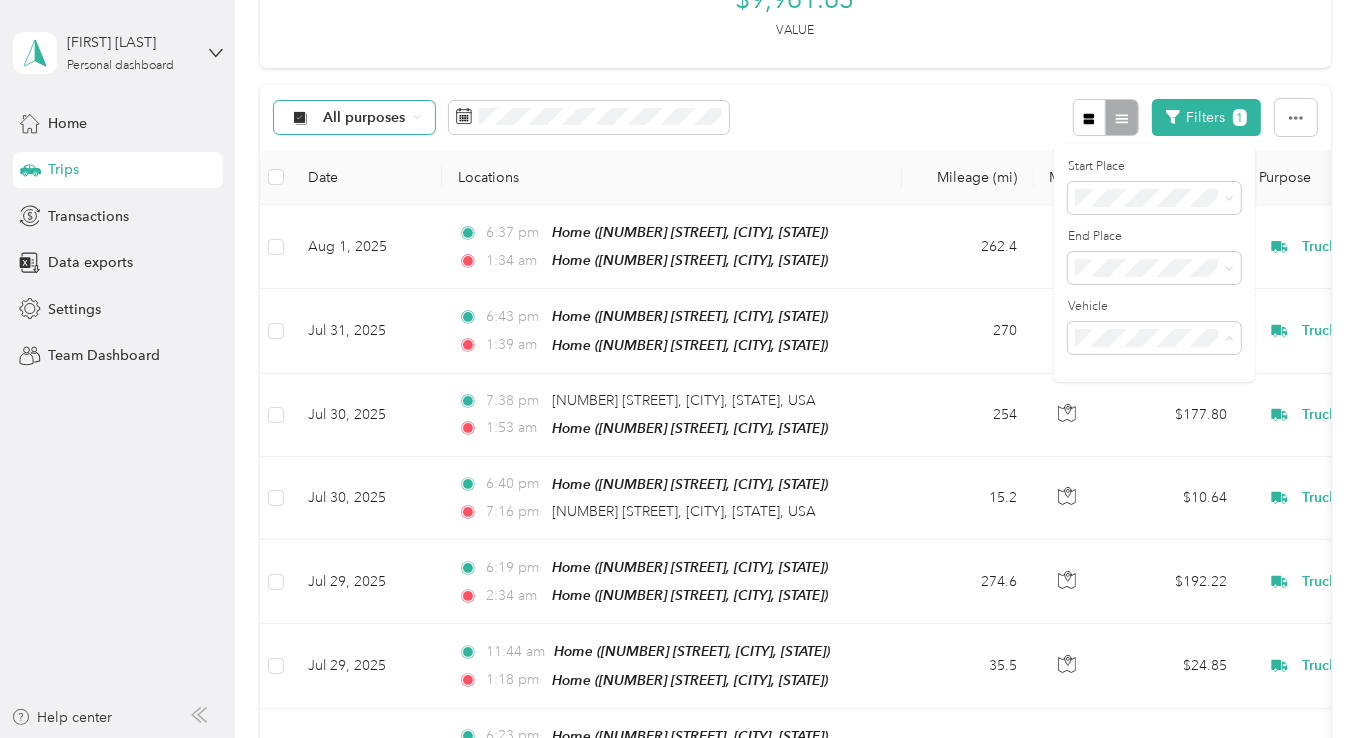 click on "Vehicle #2964830" at bounding box center [1154, 443] 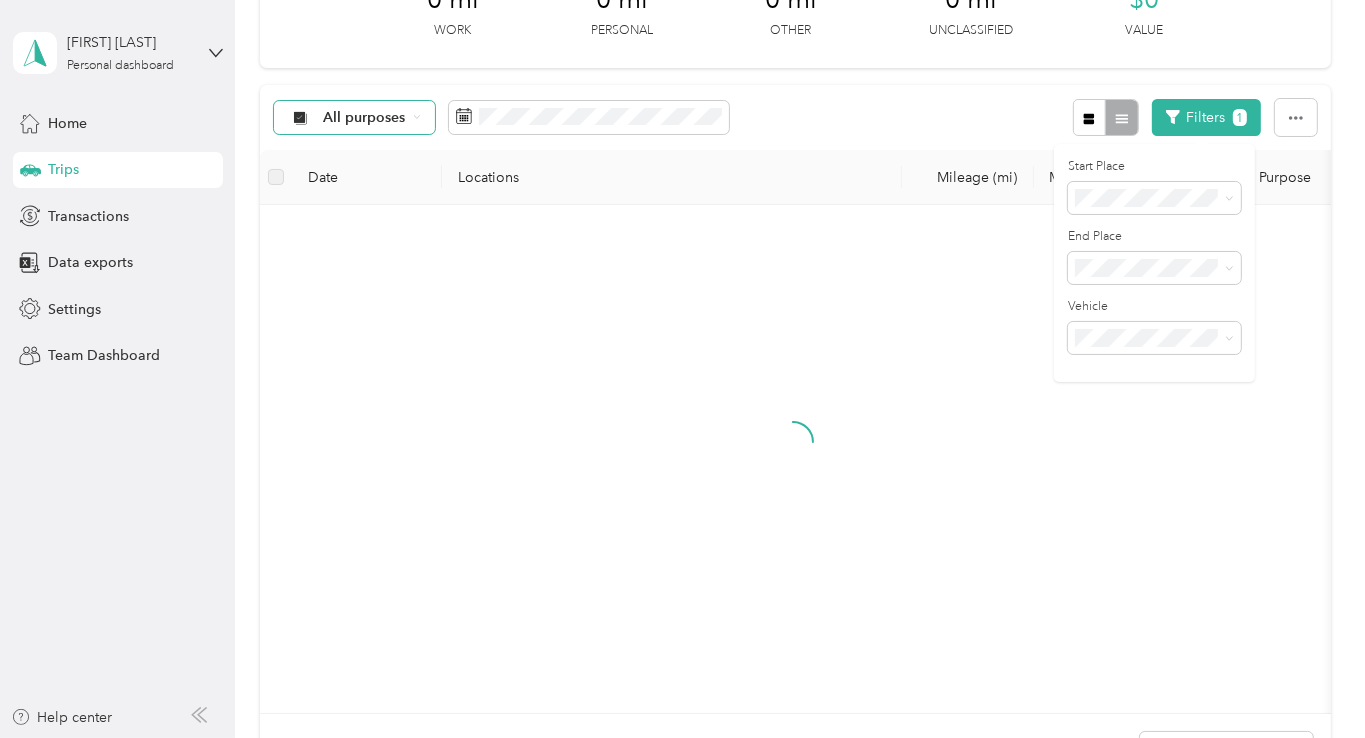 scroll, scrollTop: 300, scrollLeft: 0, axis: vertical 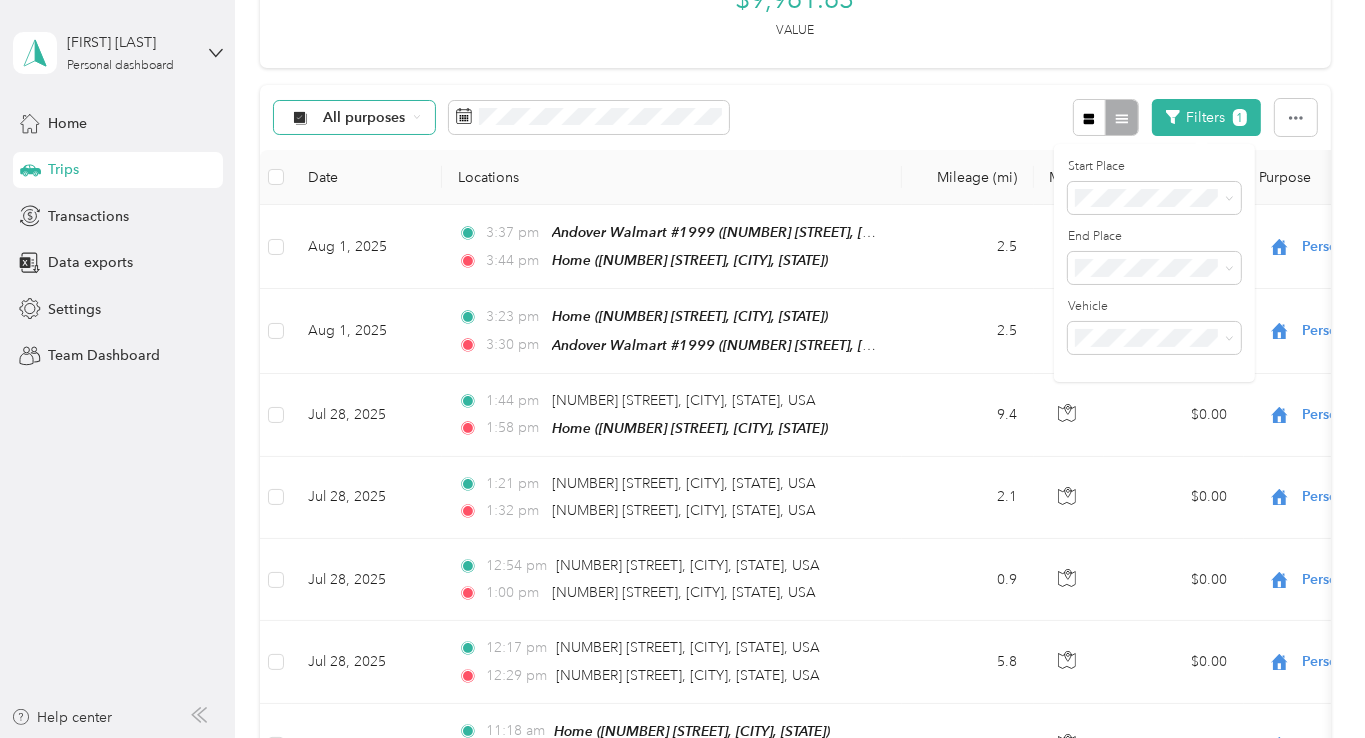 click on "Vehicle #3604071" at bounding box center [1138, 404] 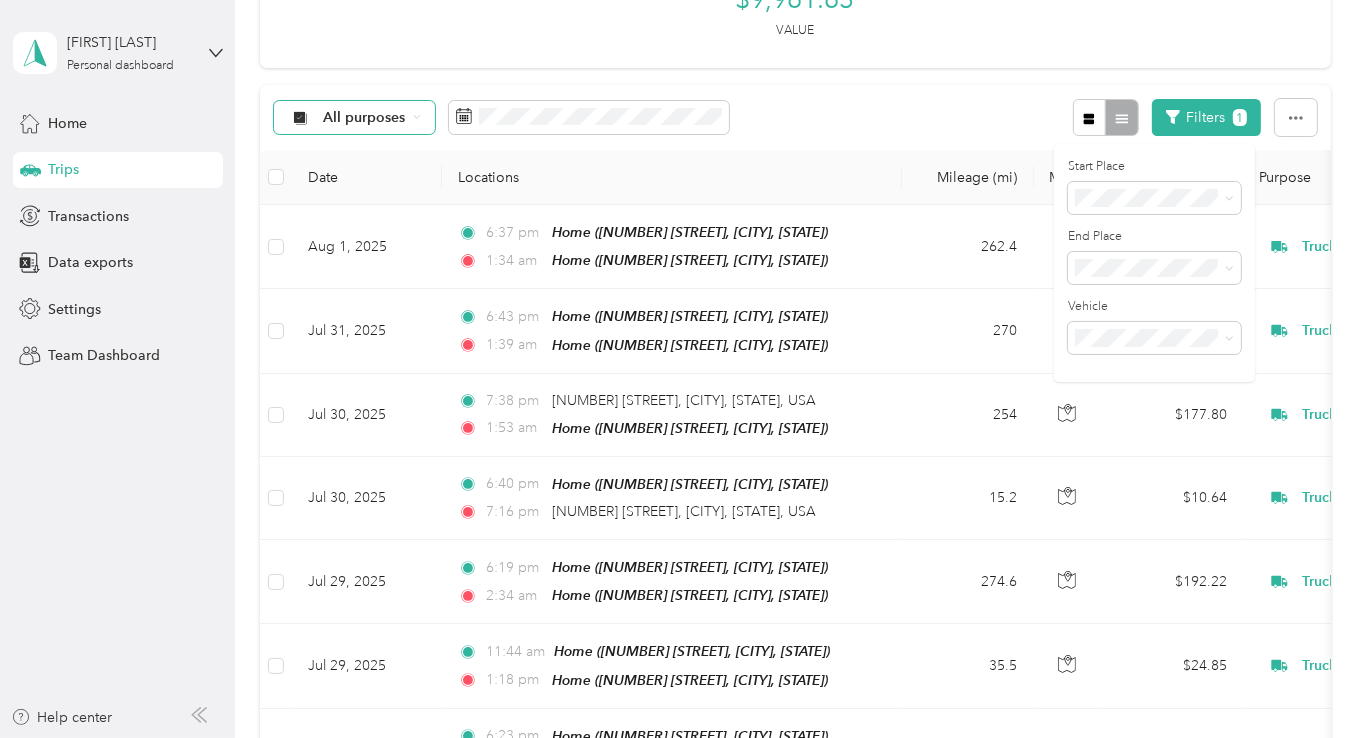 click on "[TIME] Home ([NUMBER] [STREET], [CITY], [STATE]) [TIME] Home ([NUMBER] [STREET], [CITY], [STATE]) [NUMBER] $[NUMBER] Trucking GPS -- [DATE] [TIME] Home ([NUMBER] [STREET], [CITY], [STATE]) [TIME] Home ([NUMBER] [STREET], [CITY], [STATE]) [NUMBER] $[NUMBER] Trucking GPS -- [DATE] [TIME] [NUMBER] [STREET], [CITY], [STATE], USA  [TIME] Home ([NUMBER] [STREET], [CITY], [STATE]) [NUMBER] $[NUMBER] Trucking GPS -- [DATE] [TIME] Home ([NUMBER] [STREET], [CITY], [STATE]) [TIME] [NUMBER] [STREET], [CITY], [STATE], USA  [NUMBER] $[NUMBER] Trucking GPS -- [DATE] [TIME] Home ([NUMBER] [STREET], [CITY], [STATE]) [TIME] Home ([NUMBER] [STREET], [CITY], [STATE]) [NUMBER] $[NUMBER] GPS" at bounding box center (795, 1078) 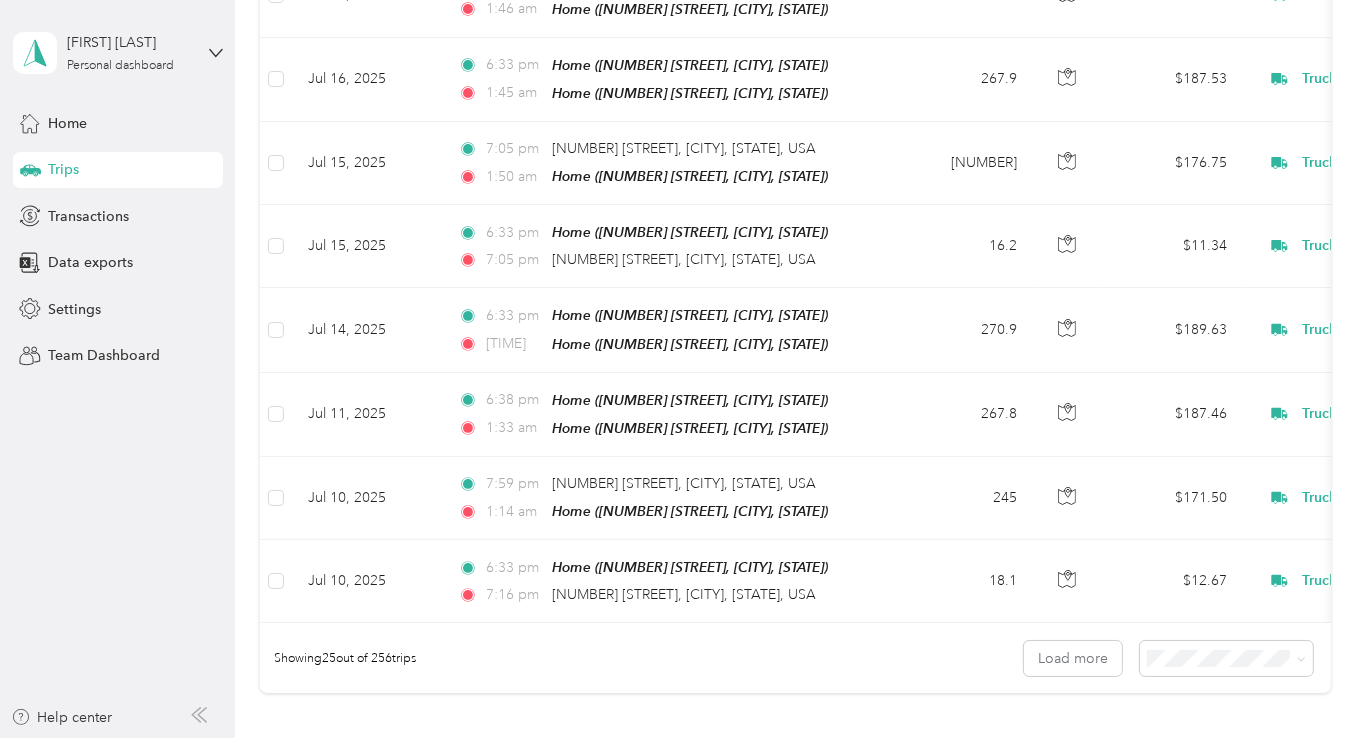 scroll, scrollTop: 2000, scrollLeft: 0, axis: vertical 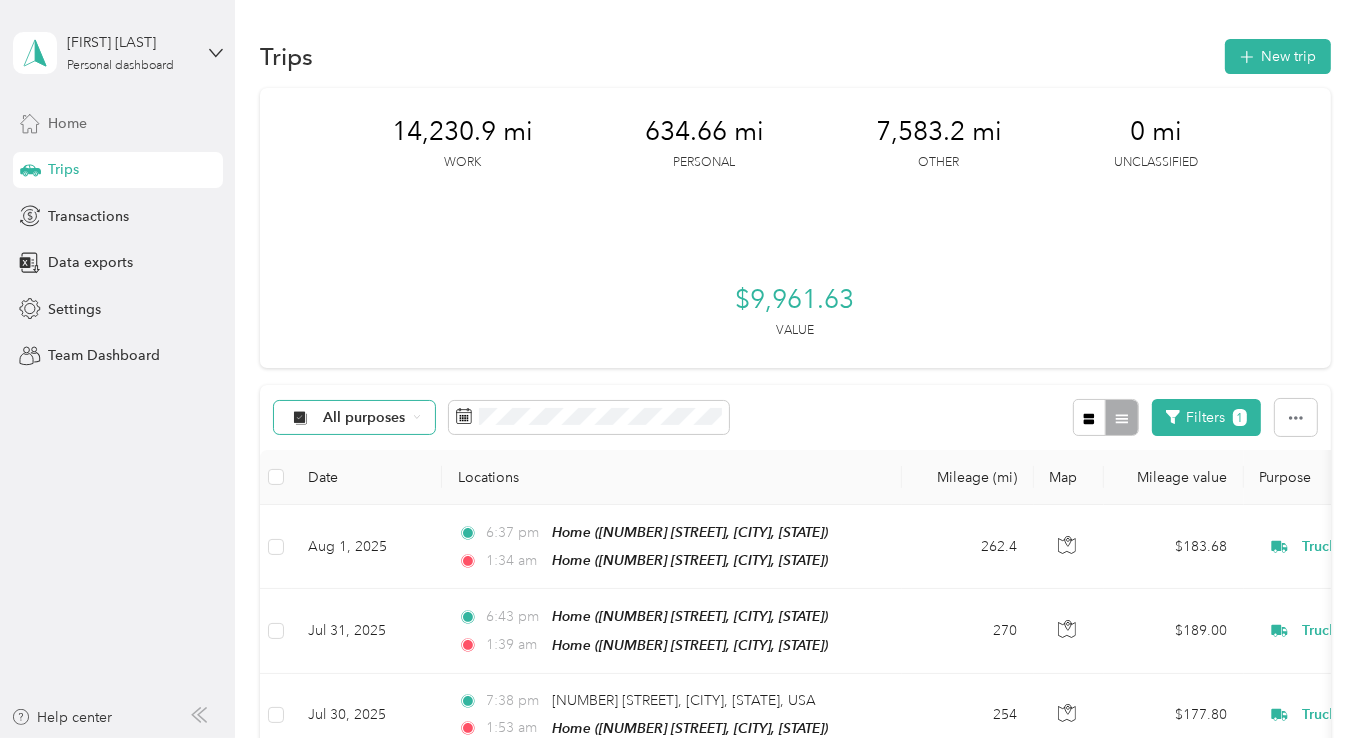click on "Home" at bounding box center [67, 123] 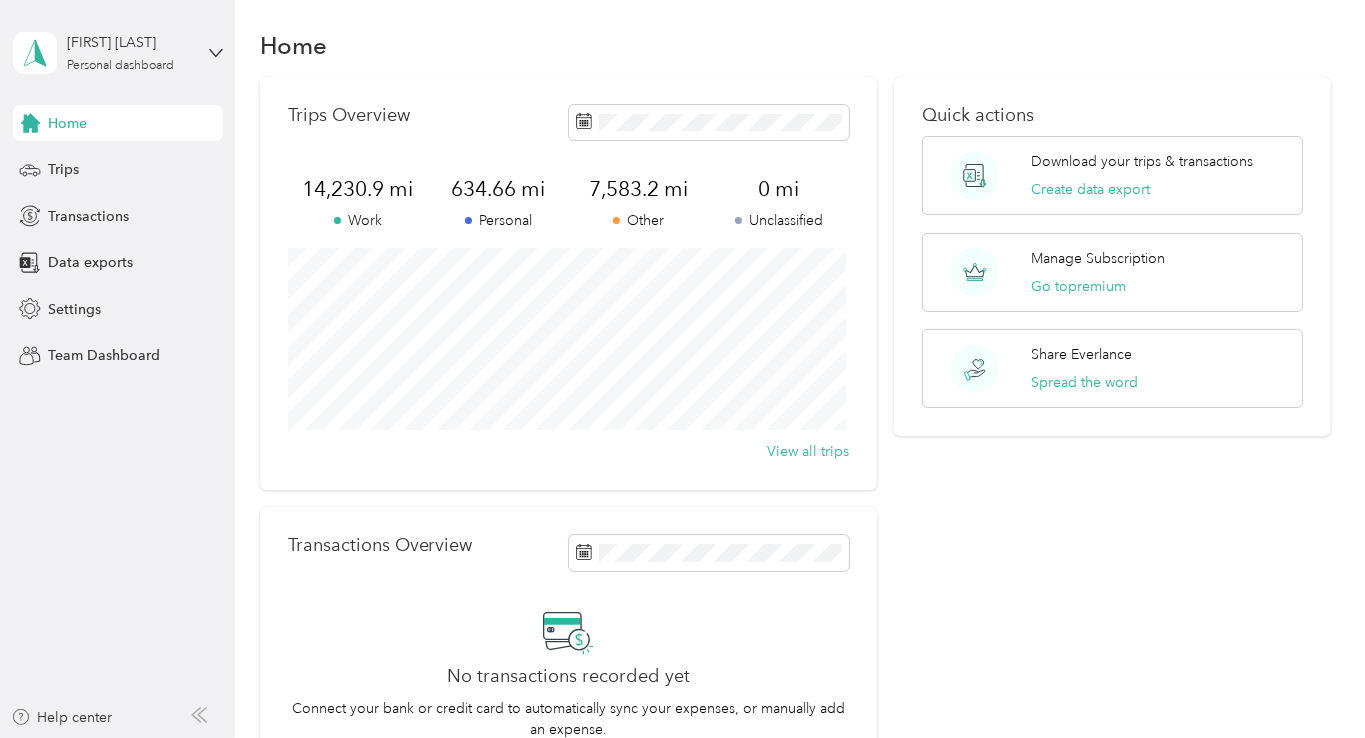 scroll, scrollTop: 0, scrollLeft: 0, axis: both 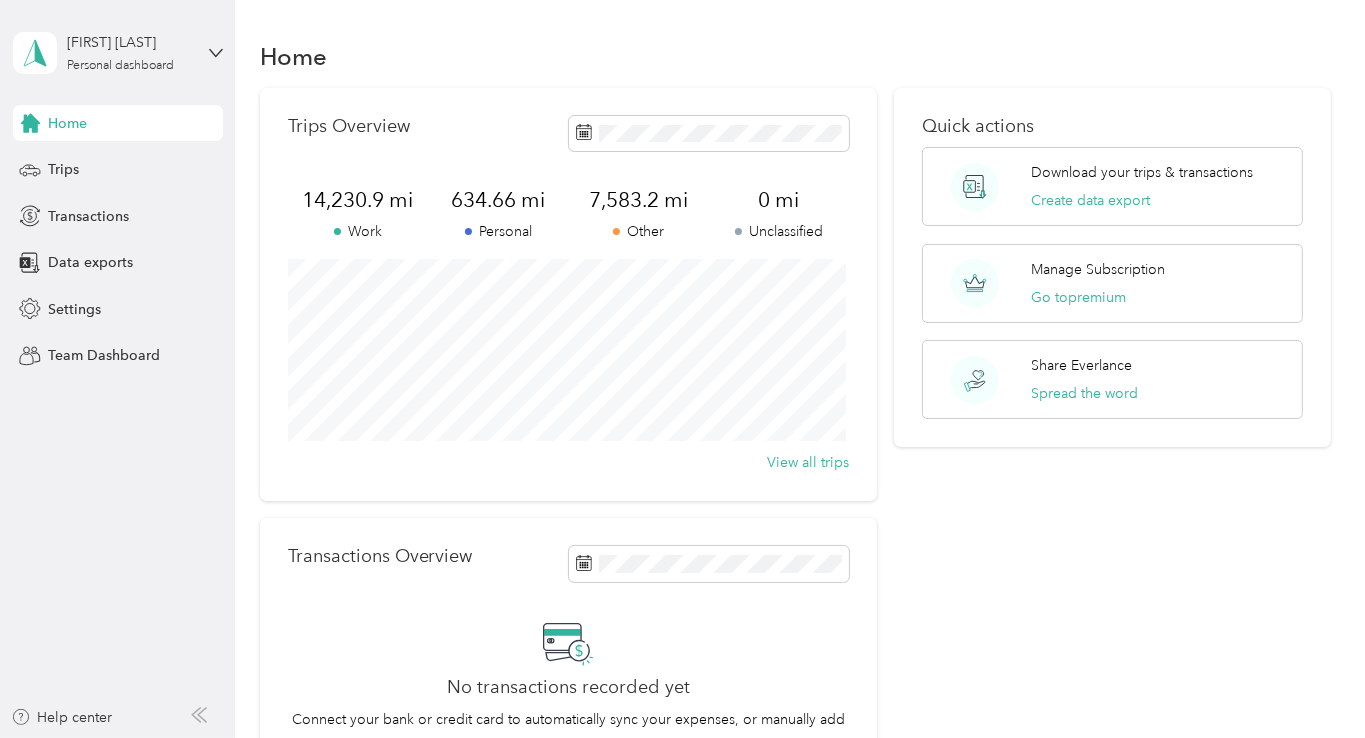 click on "[FIRST] [LAST] Personal dashboard Home Trips Transactions Data exports Settings Team Dashboard" at bounding box center (118, 187) 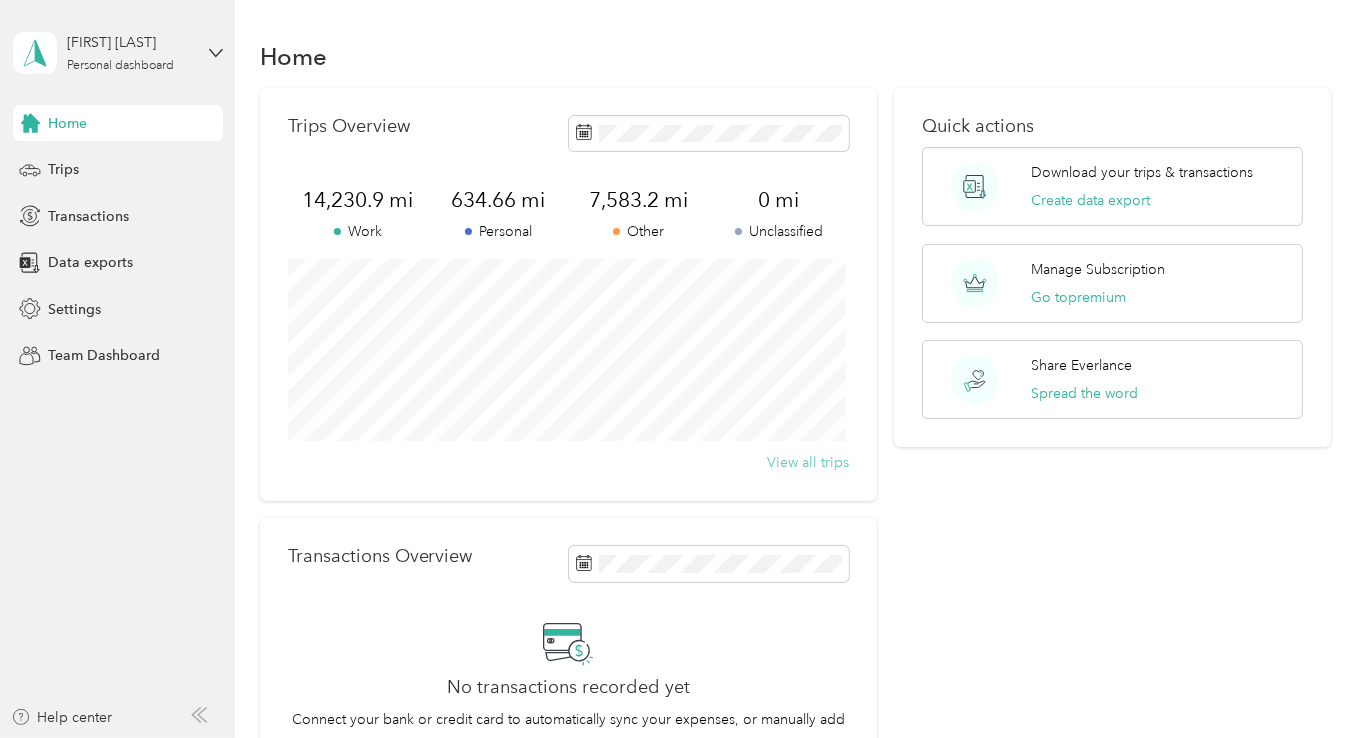 click on "View all trips" at bounding box center (808, 462) 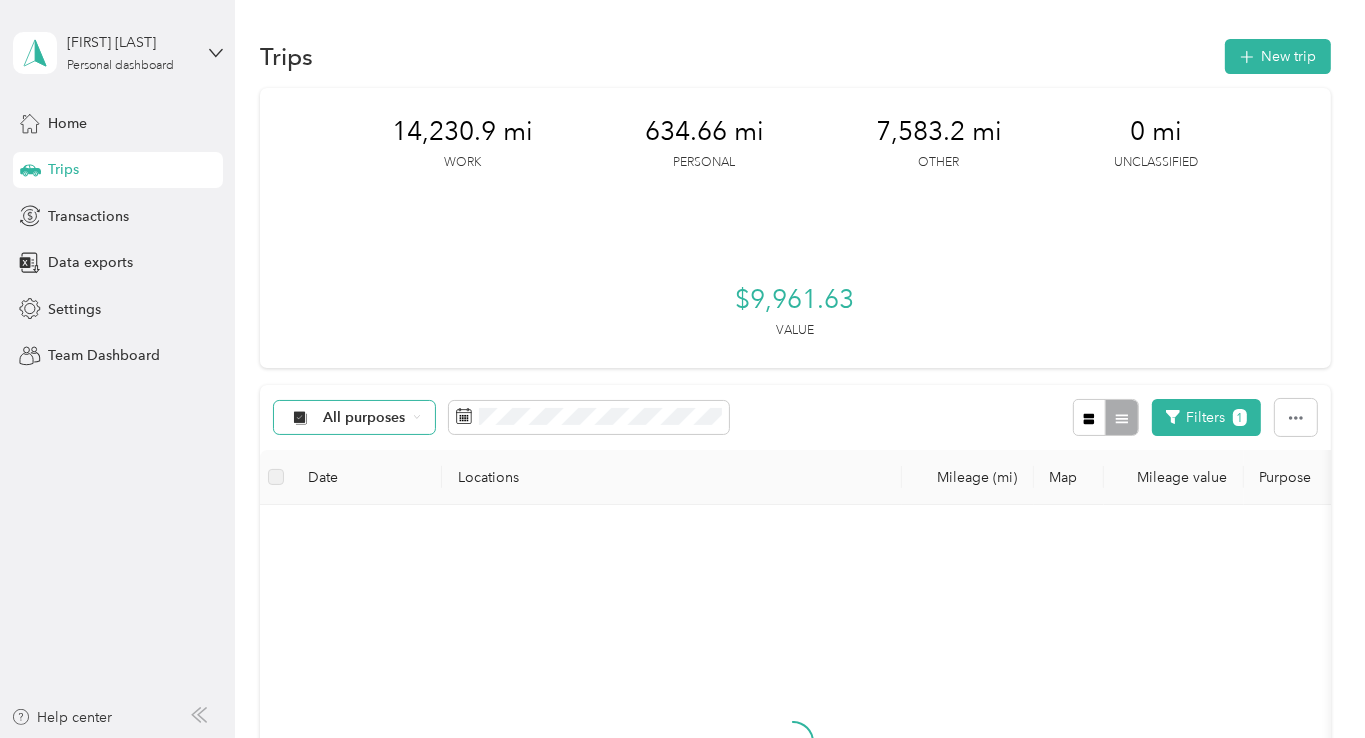 click on "All purposes" at bounding box center [355, 418] 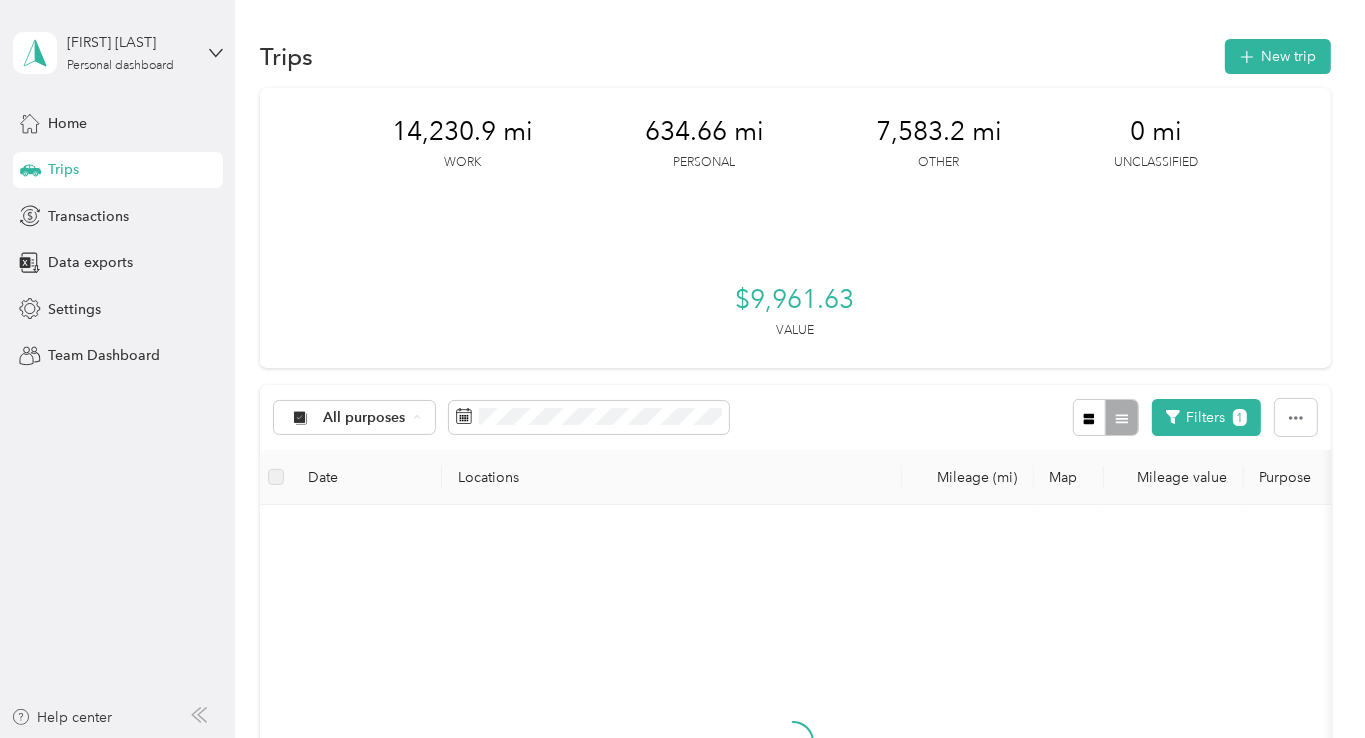 click on "Other" at bounding box center [354, 698] 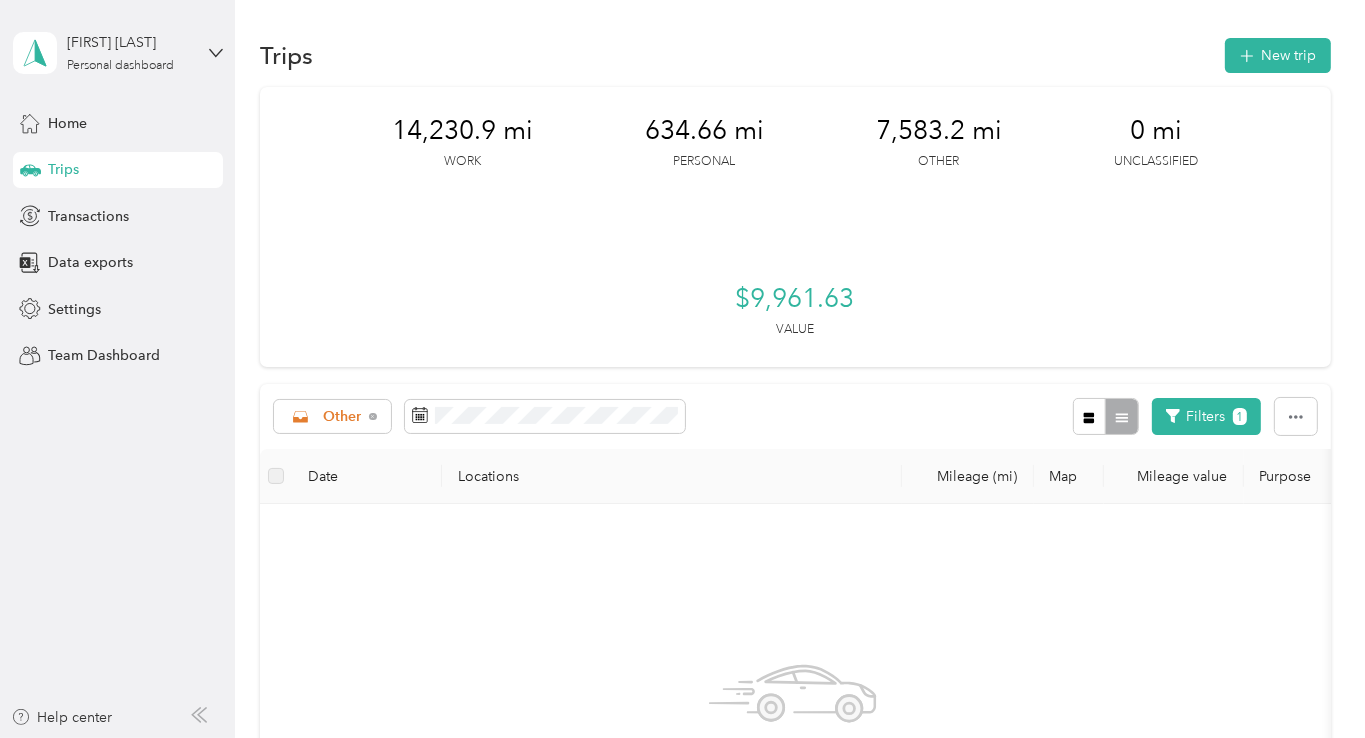 scroll, scrollTop: 0, scrollLeft: 0, axis: both 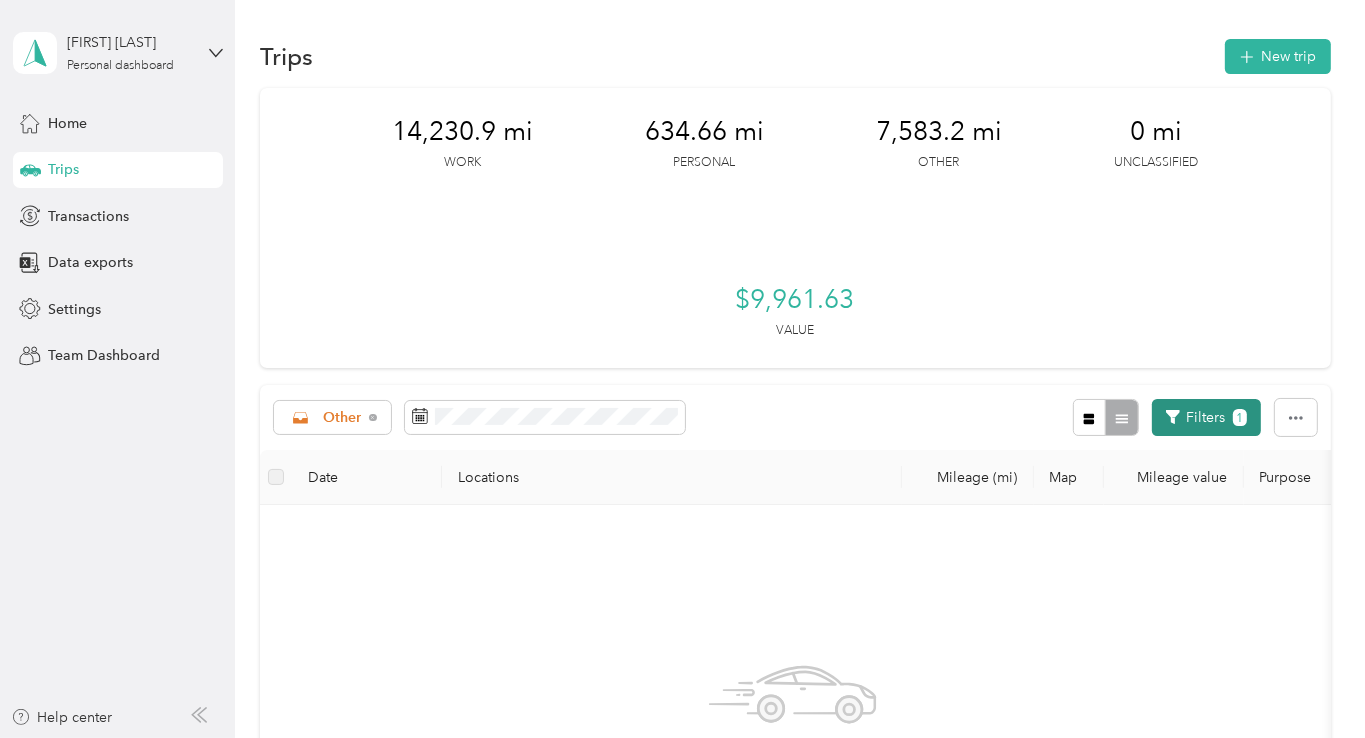 click on "Filters 1" at bounding box center (1206, 417) 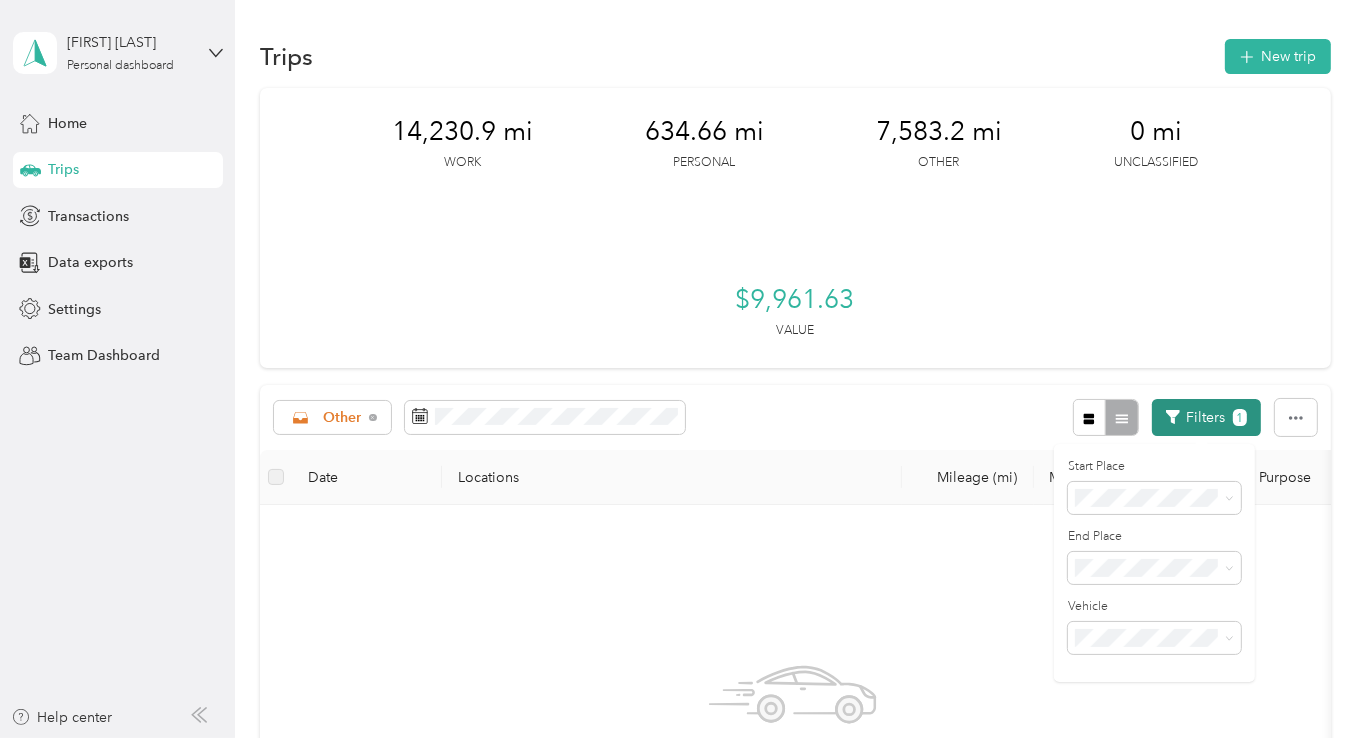 click on "Filters 1" at bounding box center (1206, 417) 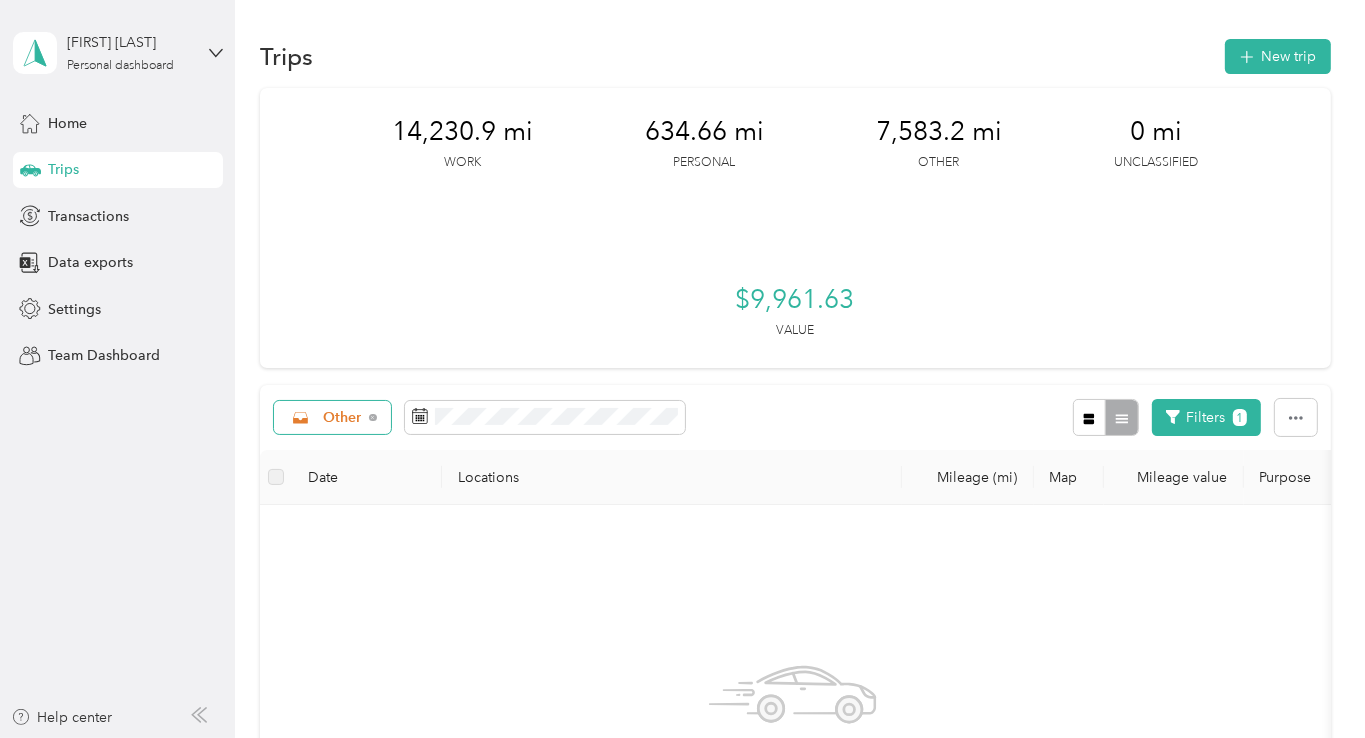 click on "Other" at bounding box center (342, 418) 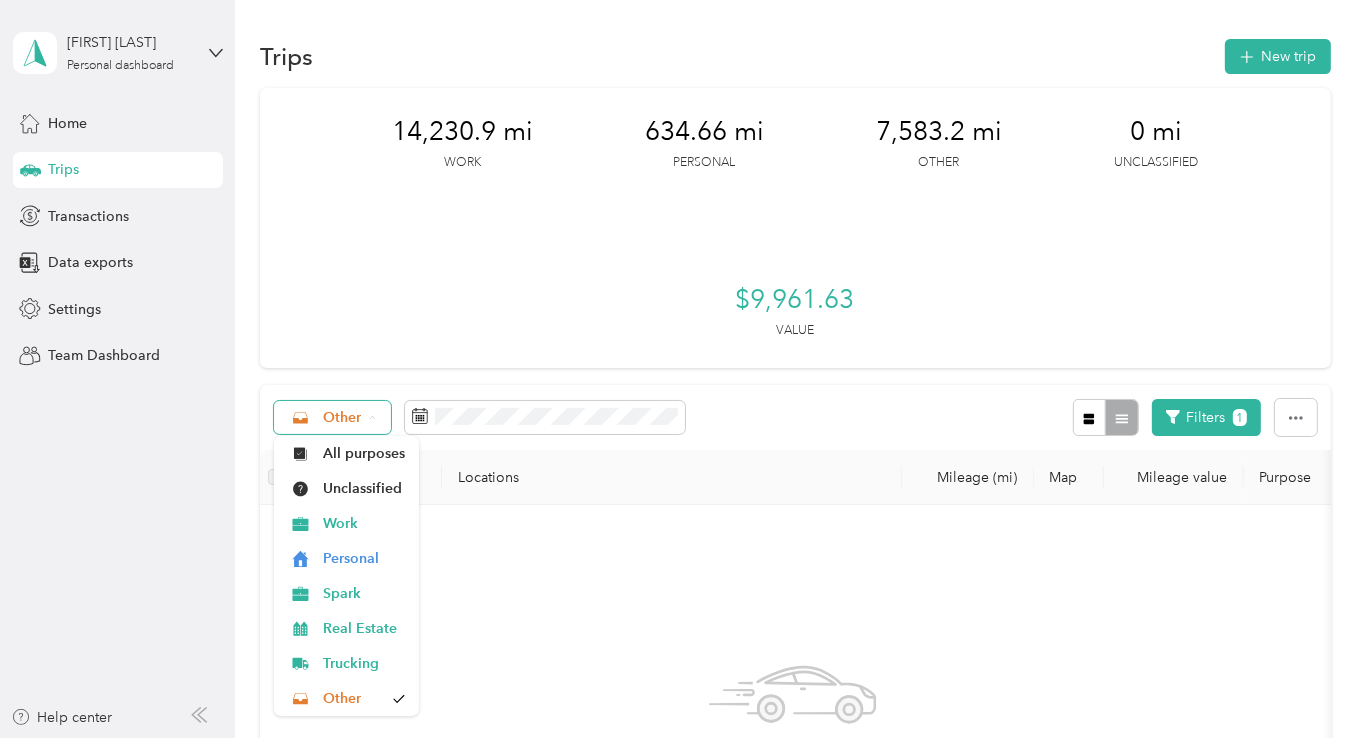 click on "Other" at bounding box center [342, 418] 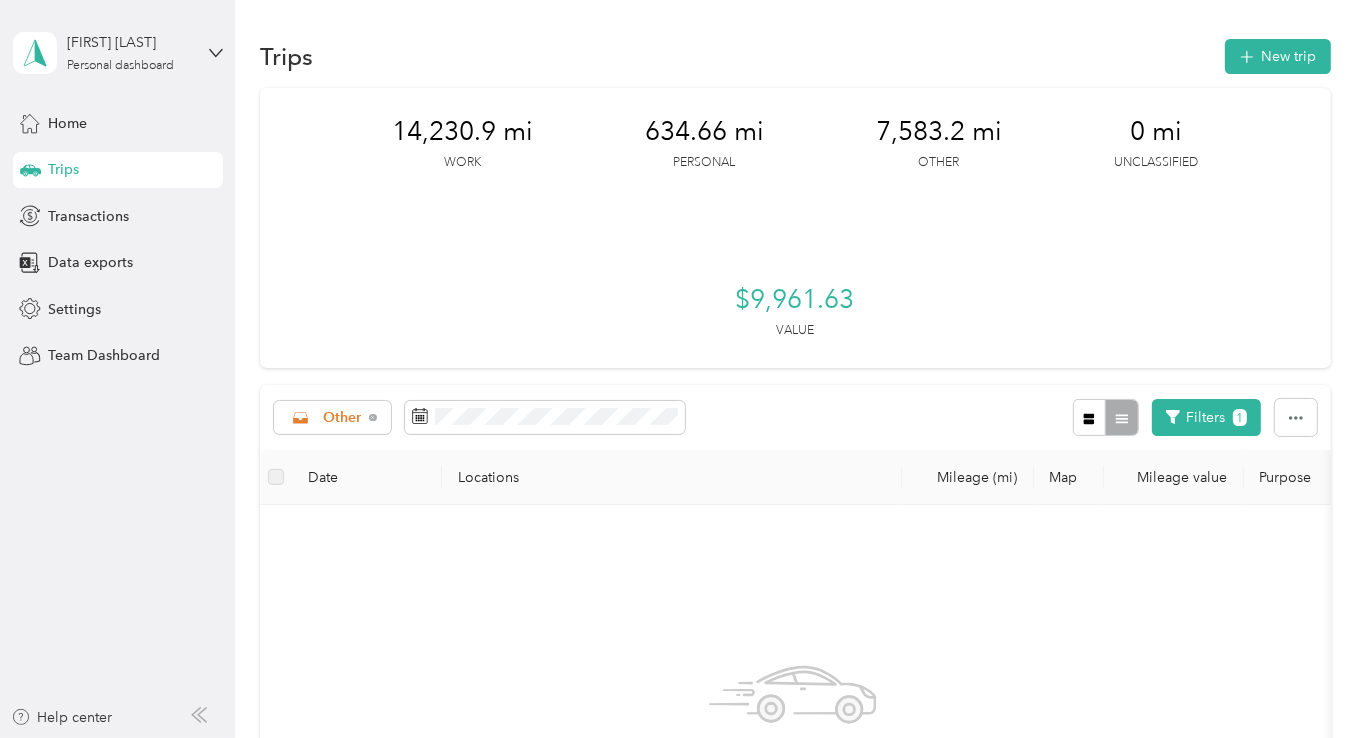 click on "[NUMBER] mi Work [NUMBER] mi Personal [NUMBER] mi Other [NUMBER] mi Unclassified $[NUMBER] Value" at bounding box center (795, 228) 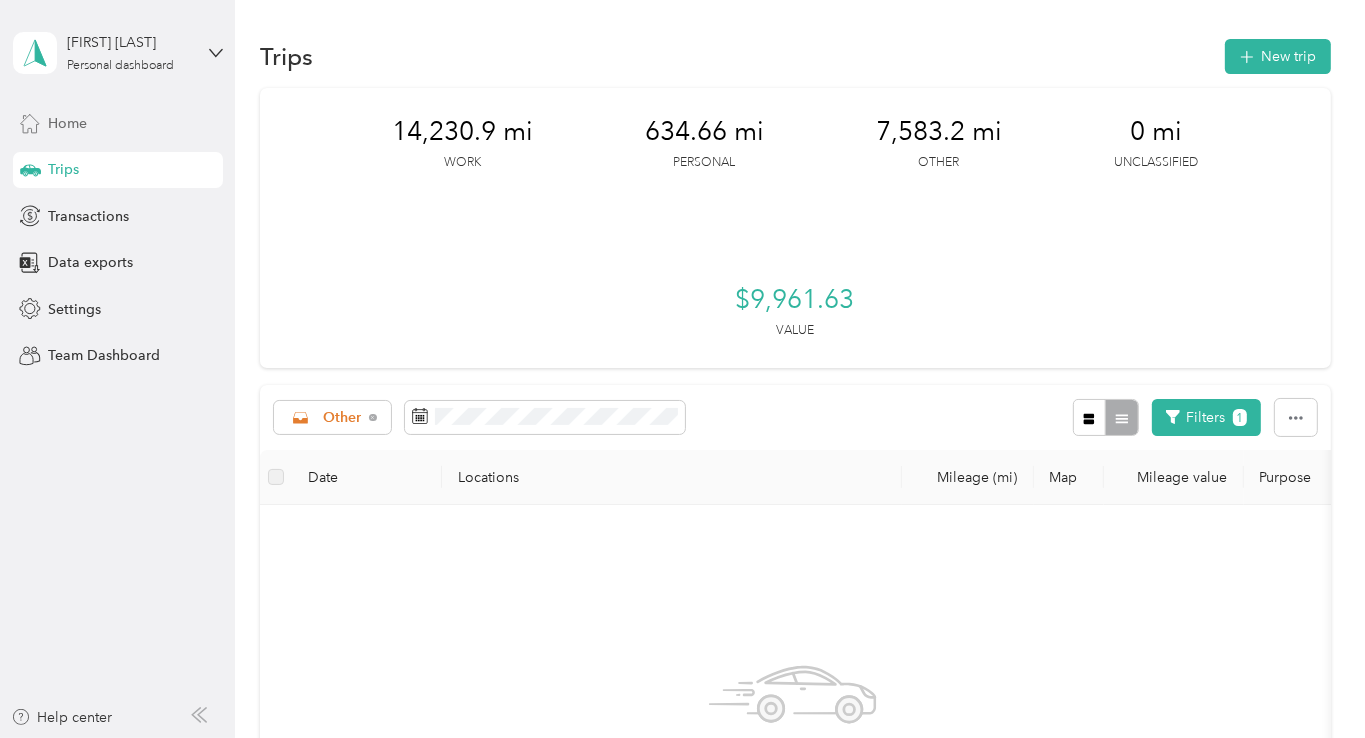 click on "Home" at bounding box center (67, 123) 